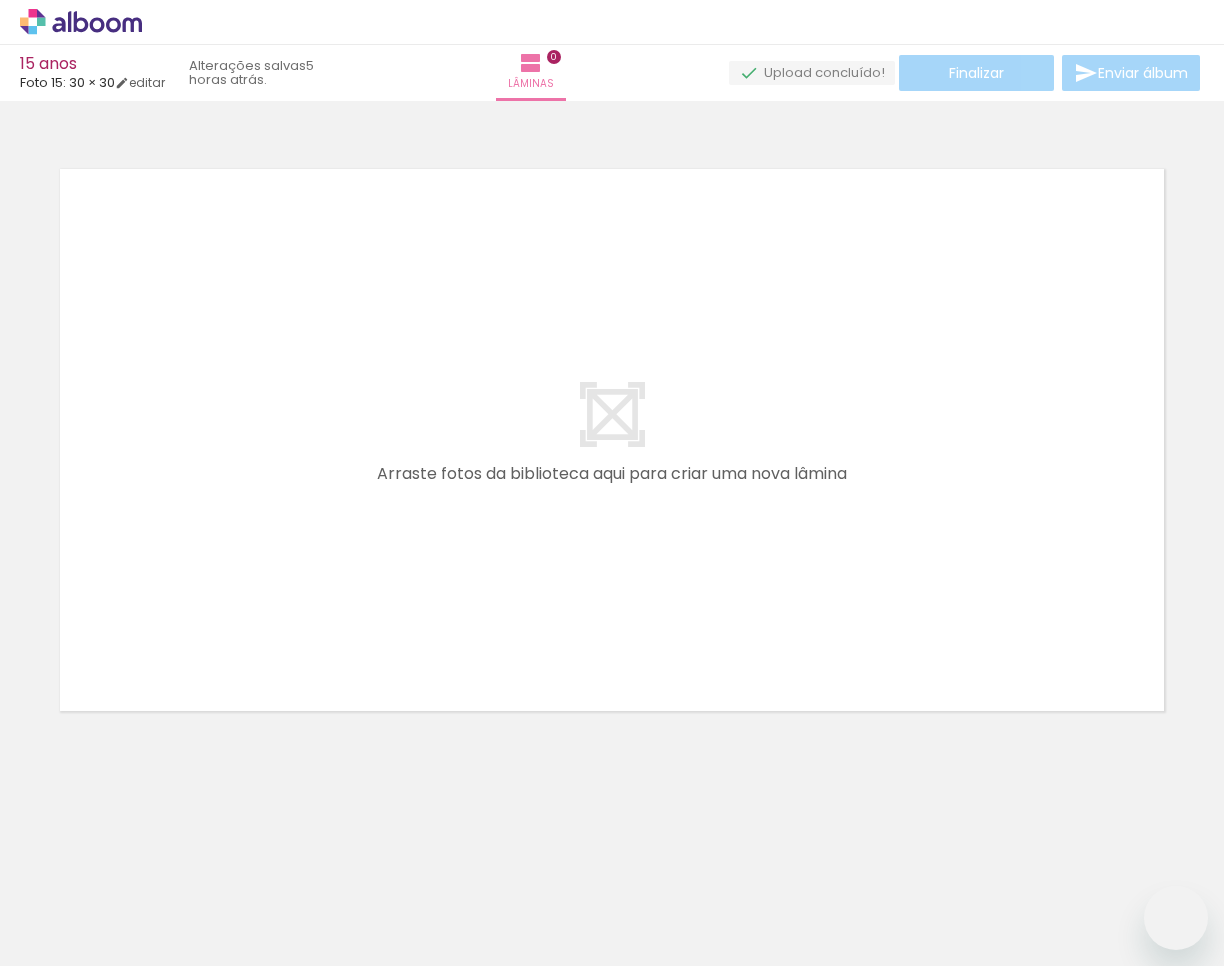 scroll, scrollTop: 0, scrollLeft: 0, axis: both 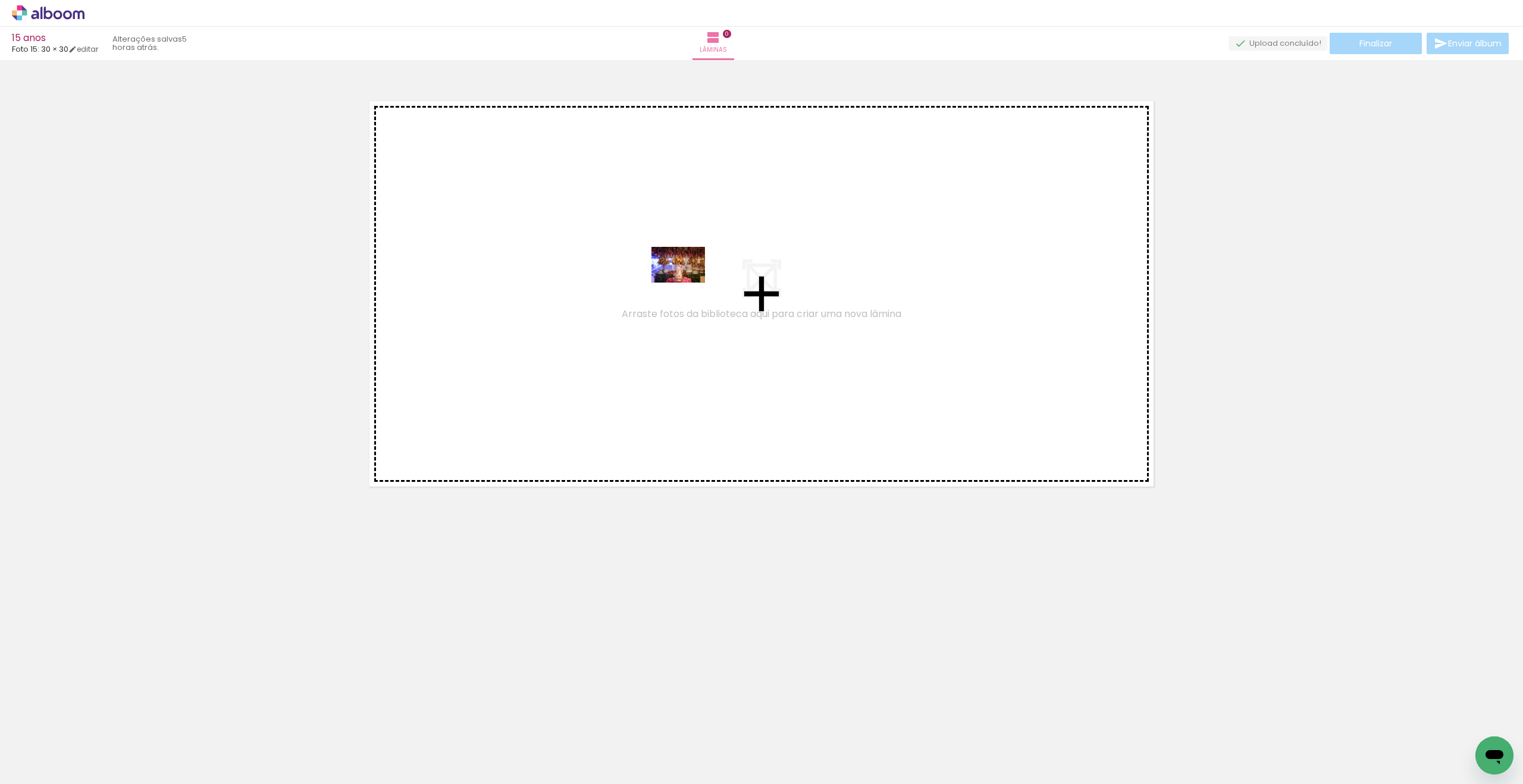 drag, startPoint x: 238, startPoint y: 716, endPoint x: 684, endPoint y: 283, distance: 621.6148 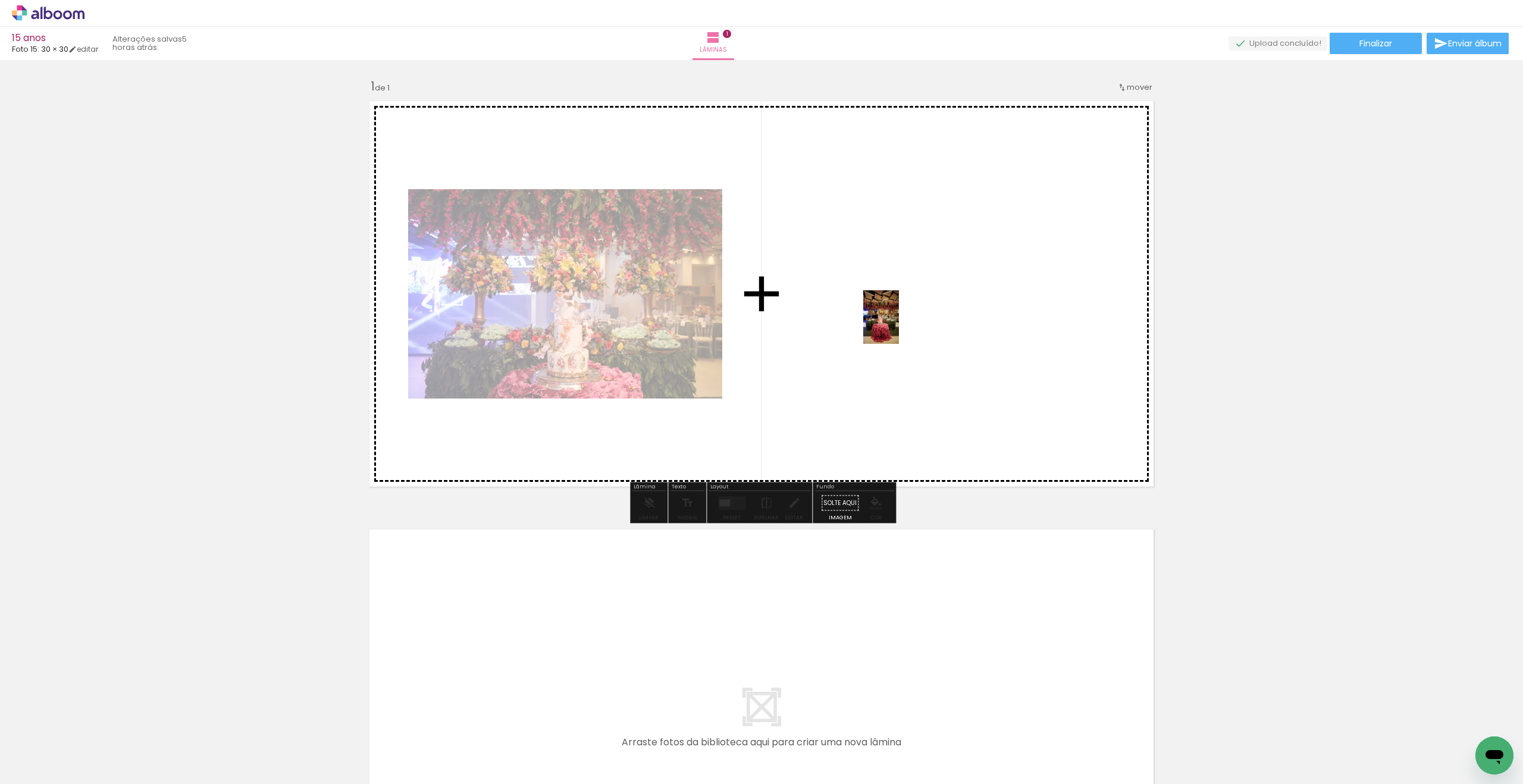 drag, startPoint x: 250, startPoint y: 728, endPoint x: 899, endPoint y: 326, distance: 763.4167 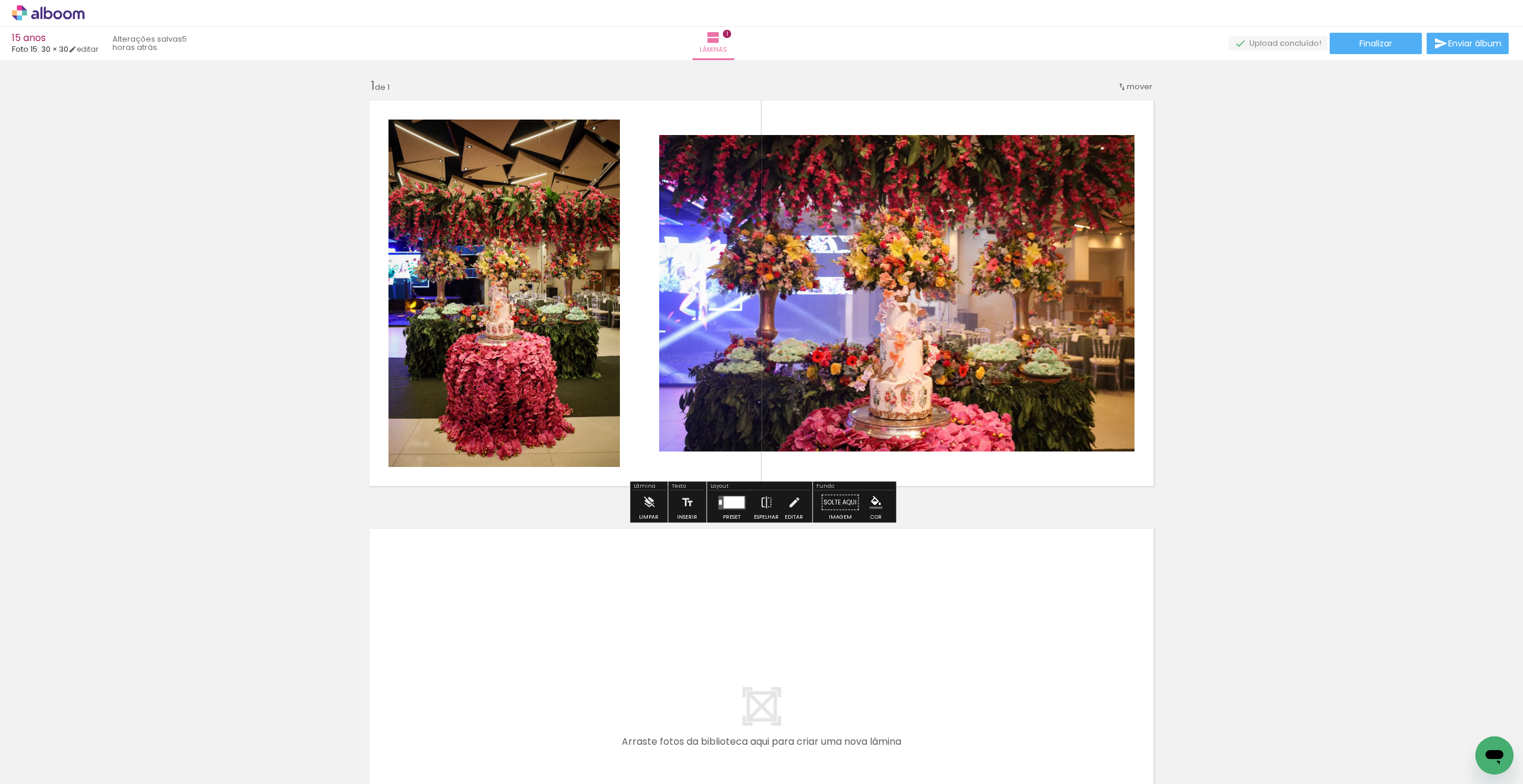 click on "Todas as fotos" at bounding box center (33, 748) 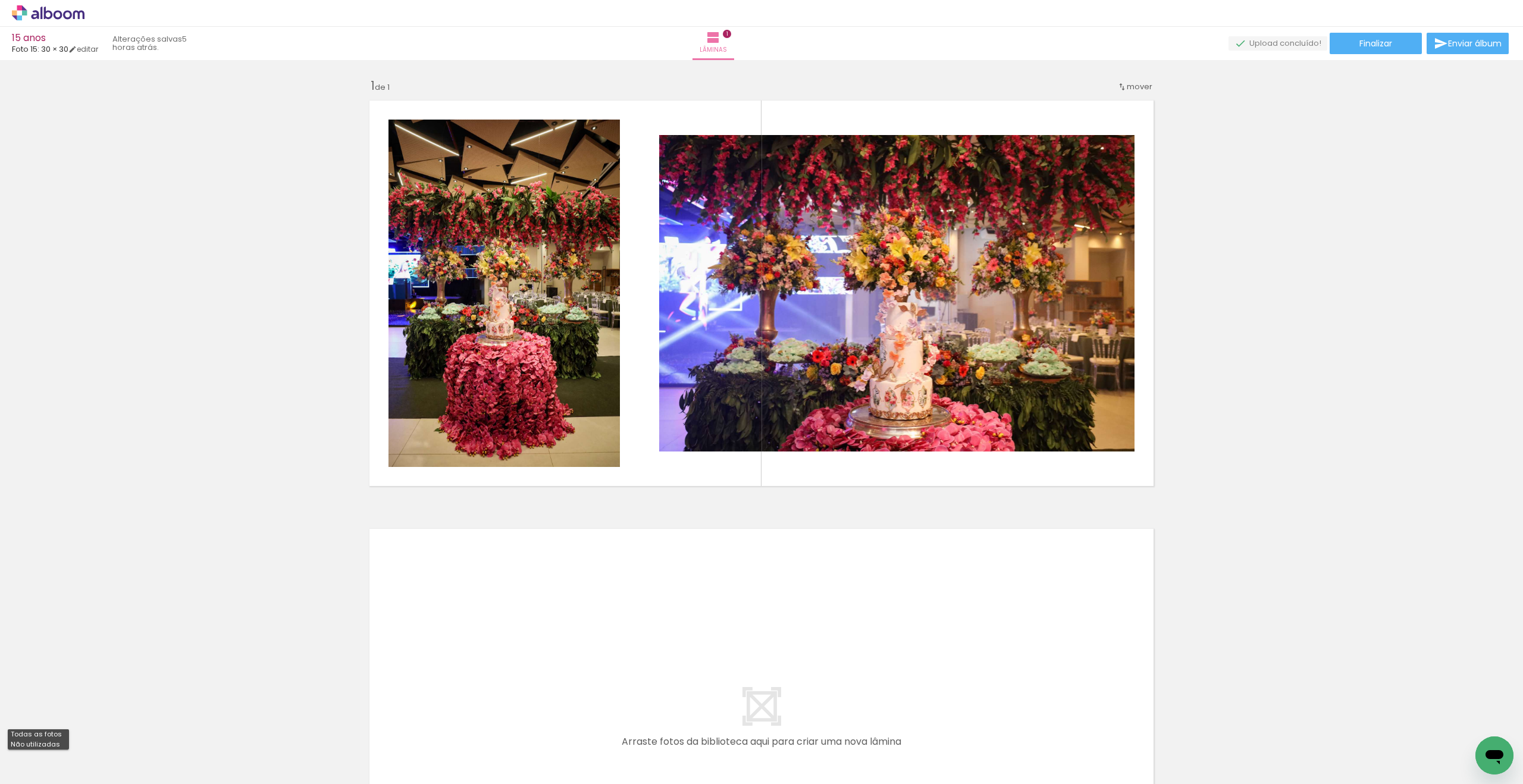 click on "Não utilizadas" at bounding box center [0, 0] 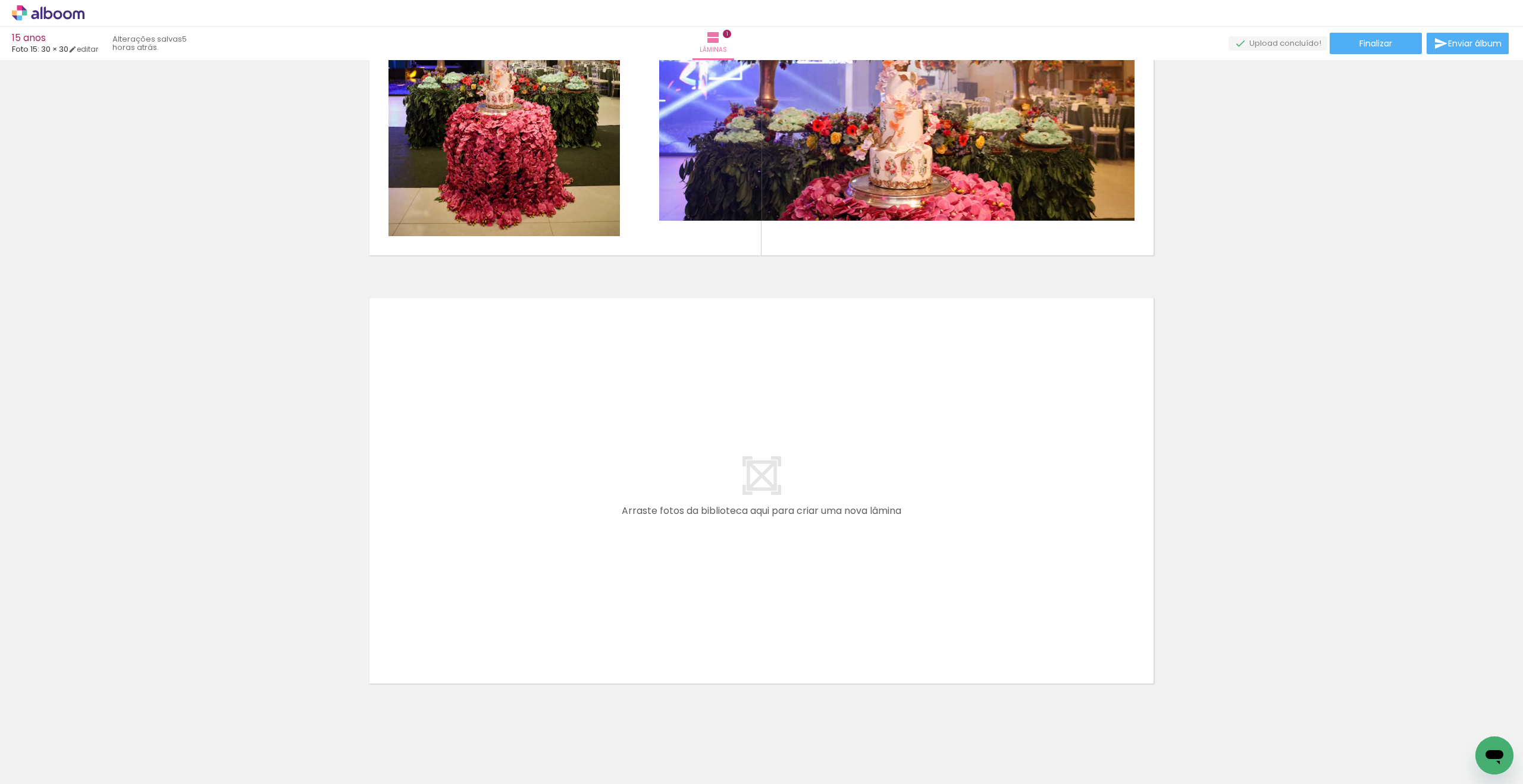 scroll, scrollTop: 253, scrollLeft: 0, axis: vertical 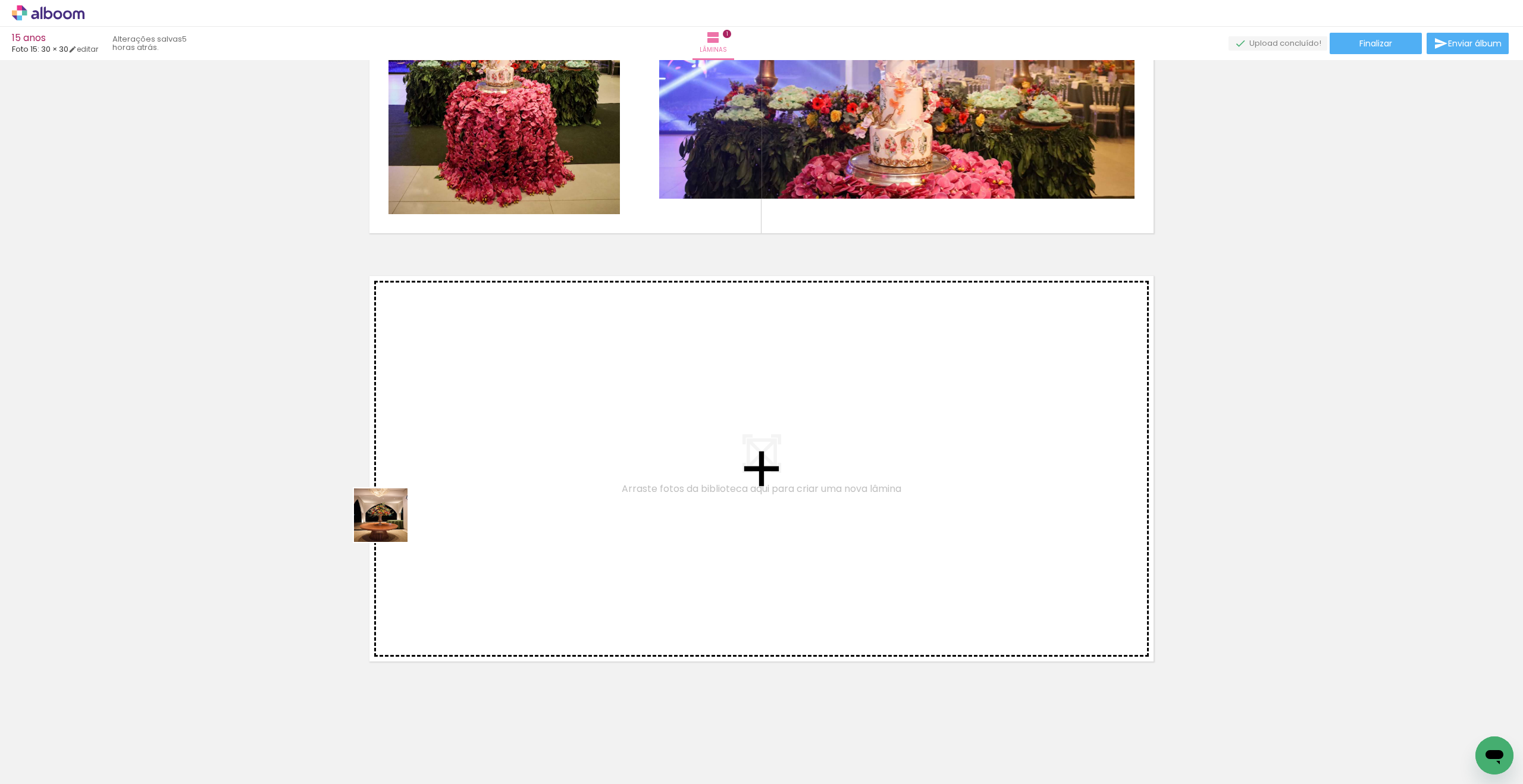 drag, startPoint x: 130, startPoint y: 749, endPoint x: 537, endPoint y: 452, distance: 503.8432 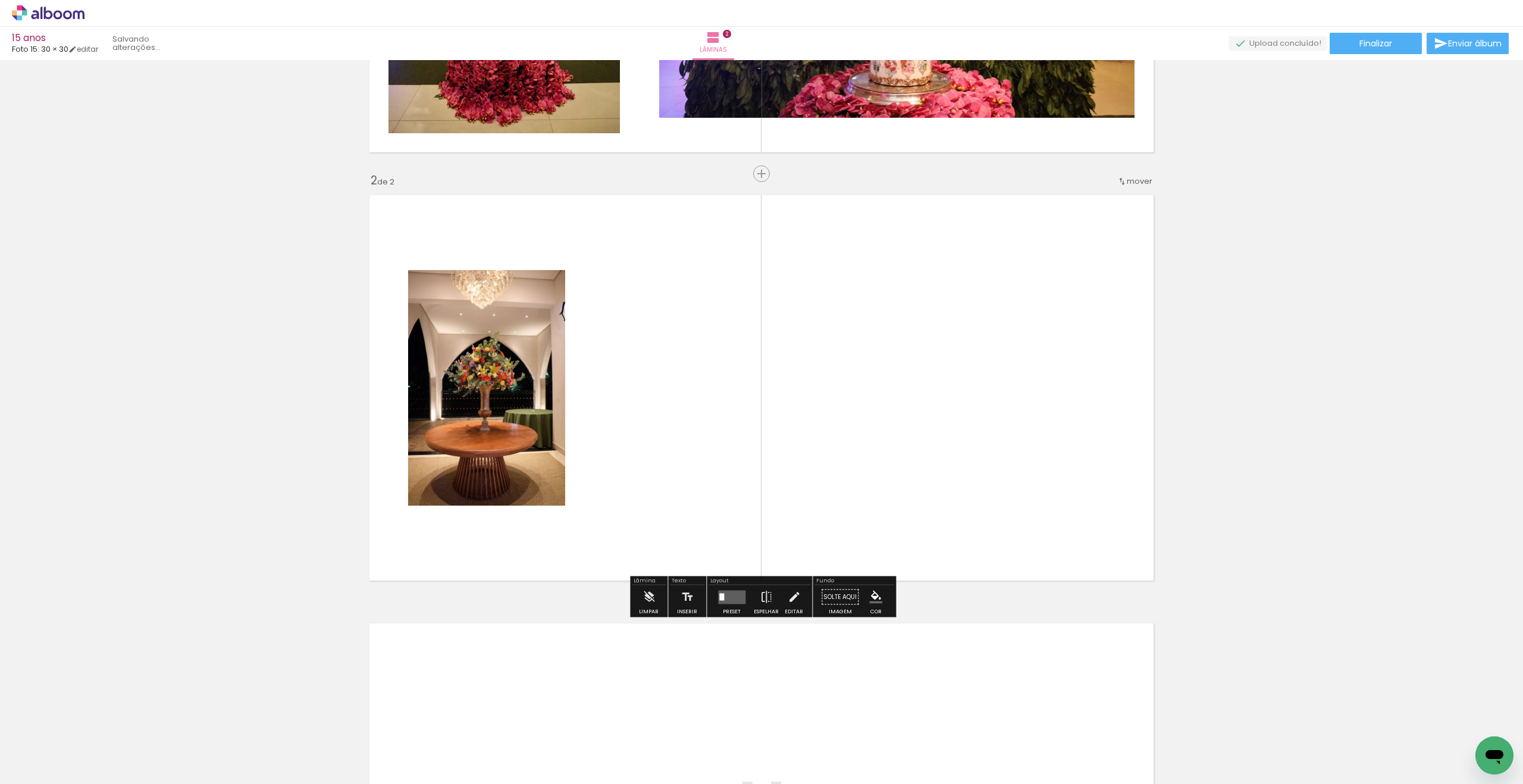 scroll, scrollTop: 337, scrollLeft: 0, axis: vertical 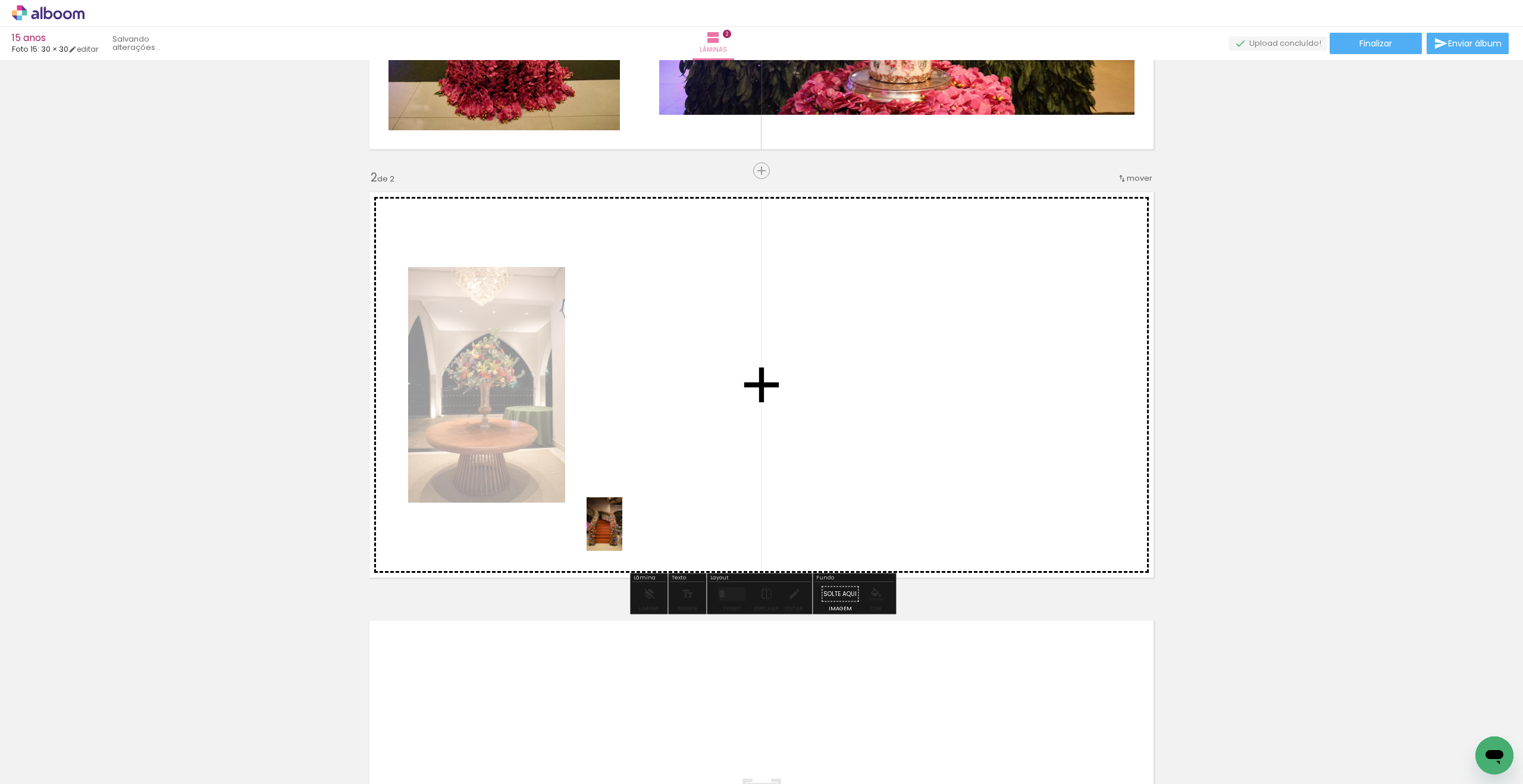drag, startPoint x: 334, startPoint y: 739, endPoint x: 725, endPoint y: 459, distance: 480.91683 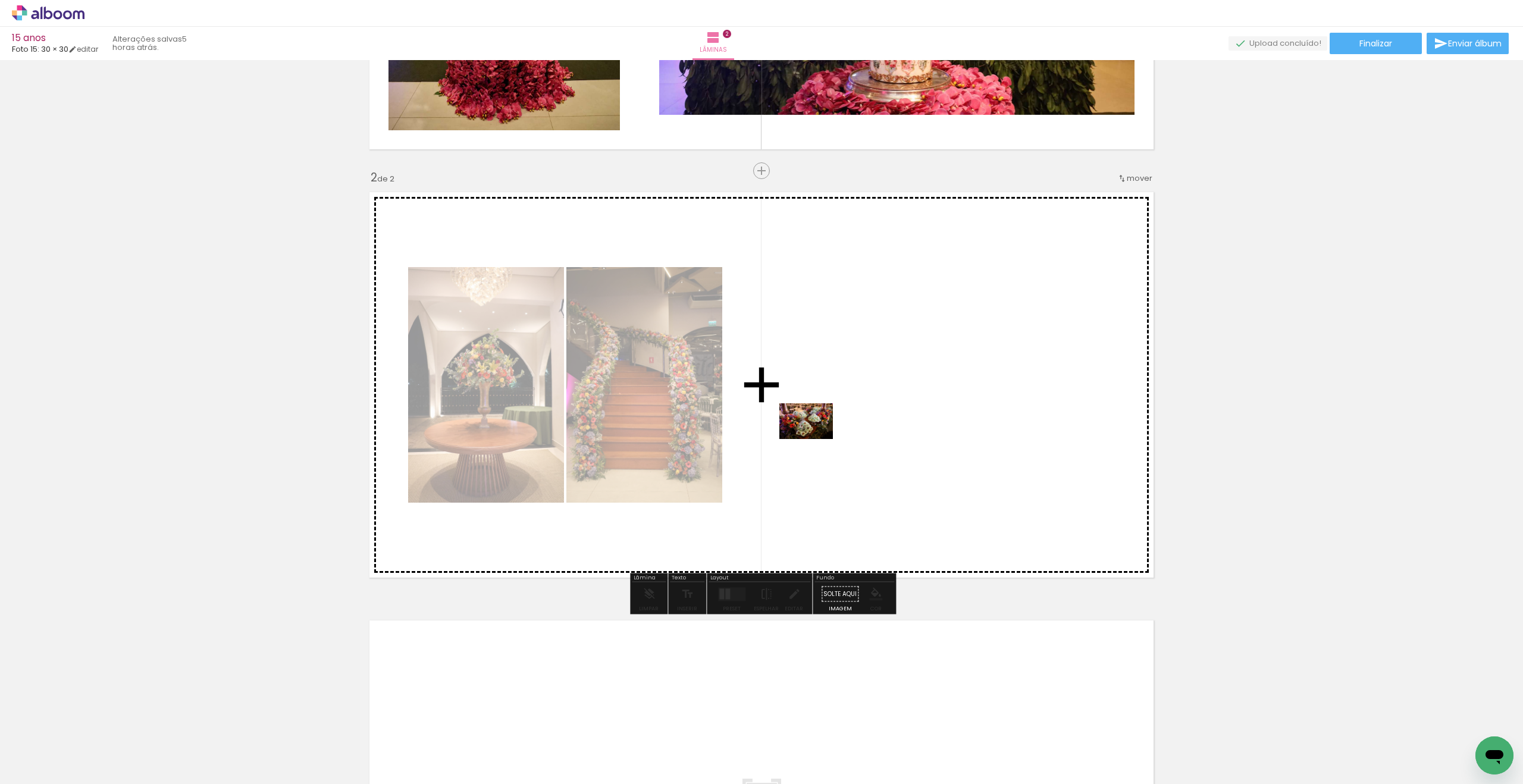 click at bounding box center (762, 392) 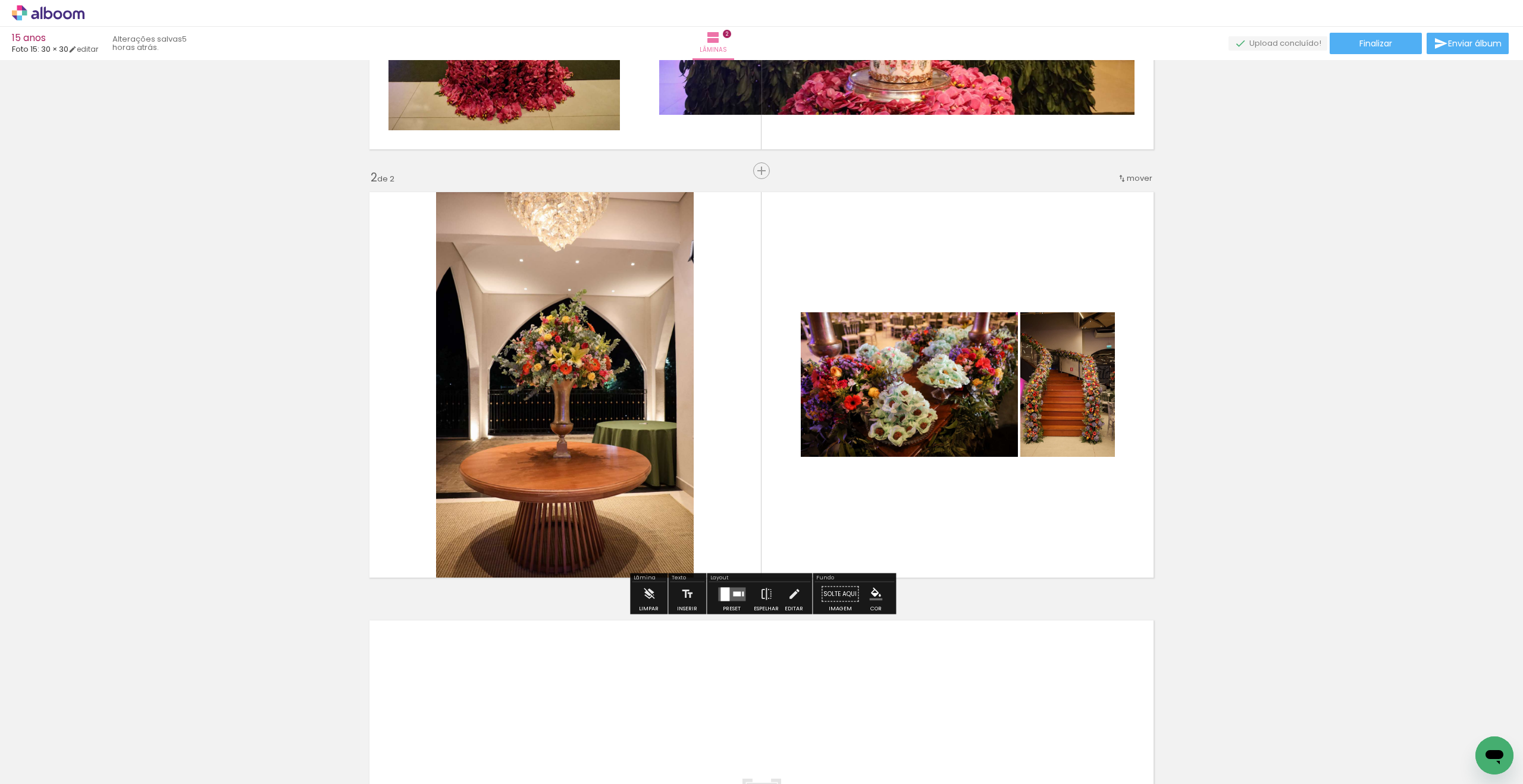 click at bounding box center (737, 594) 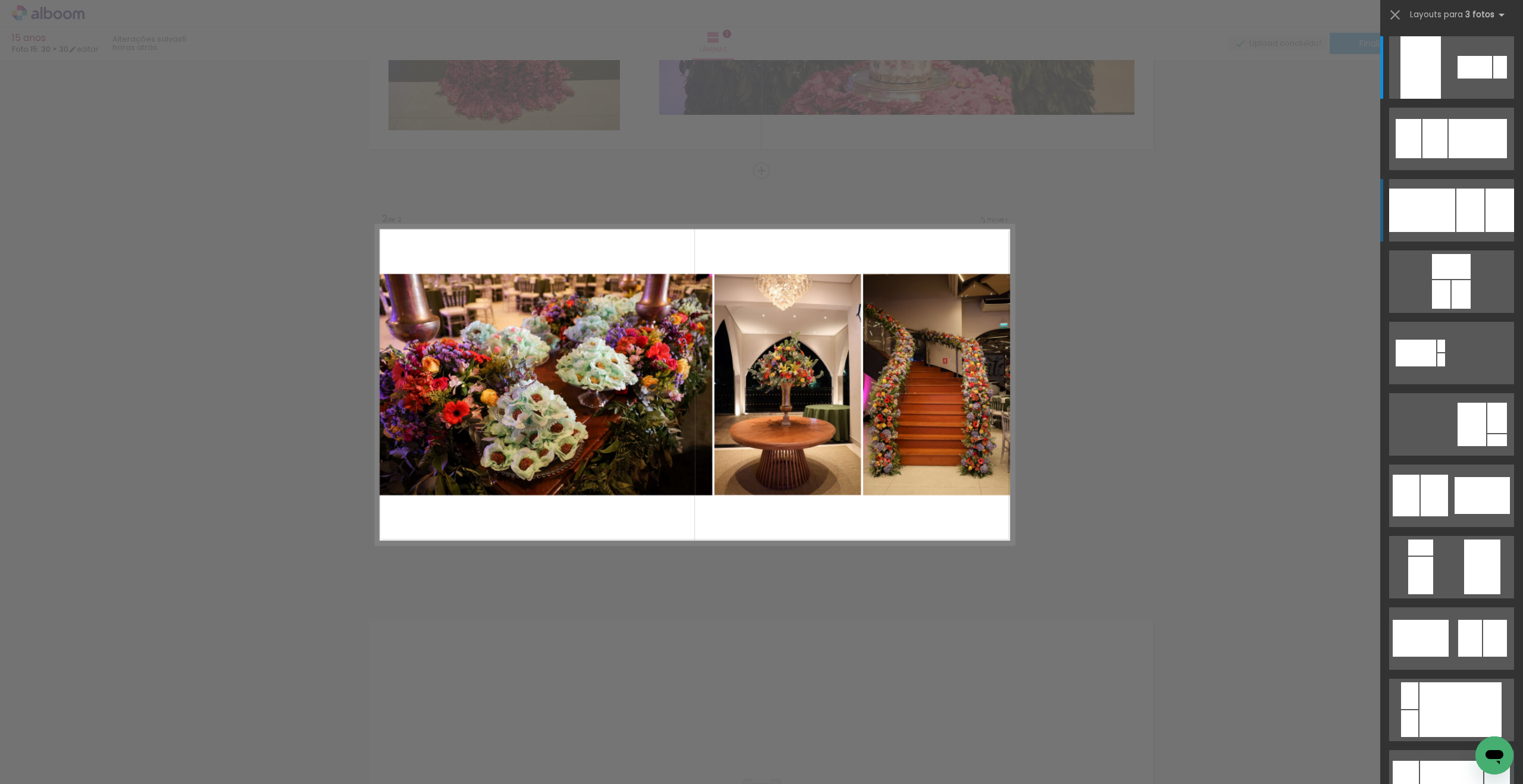 click at bounding box center (1475, 67) 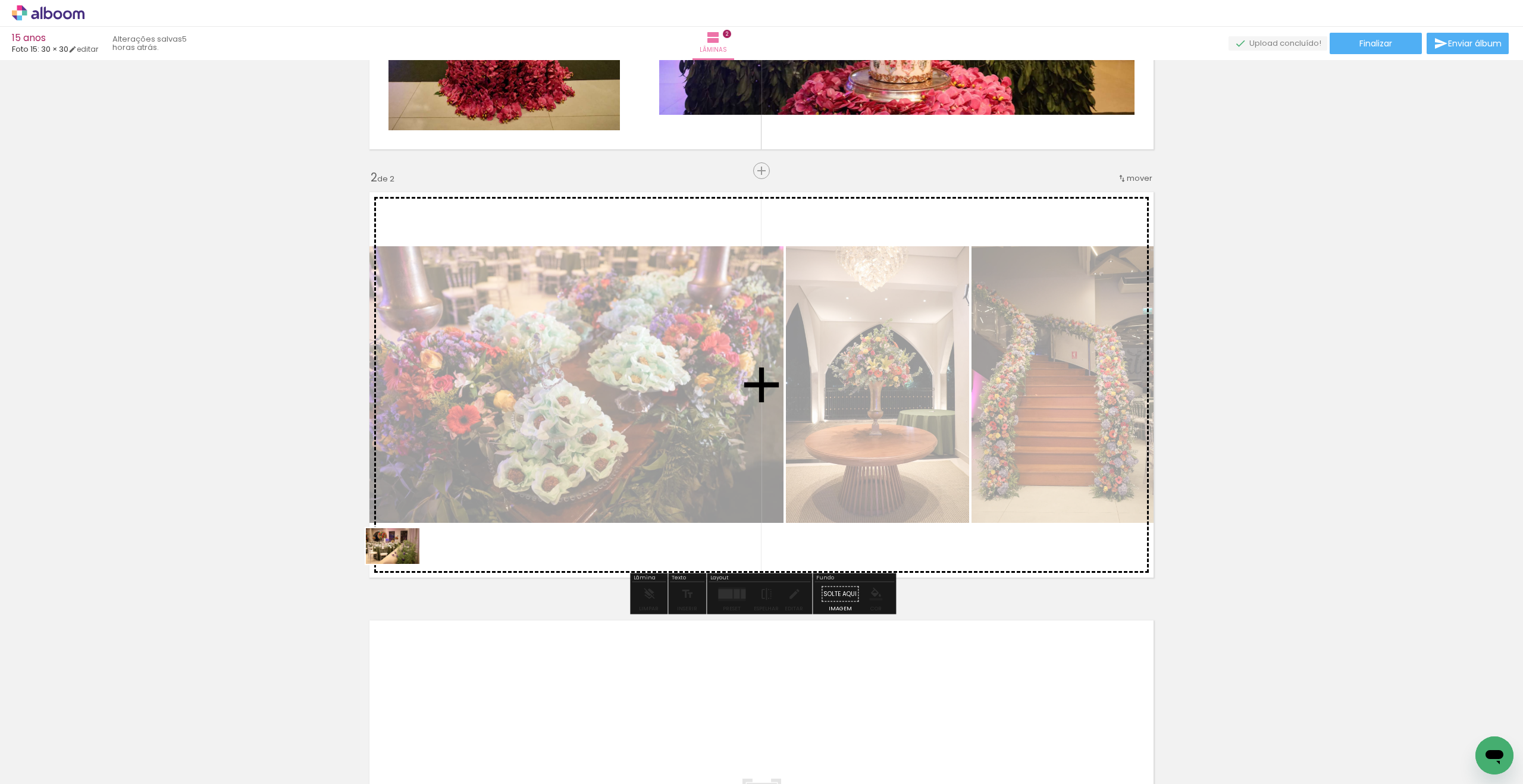 drag, startPoint x: 119, startPoint y: 753, endPoint x: 416, endPoint y: 567, distance: 350.43544 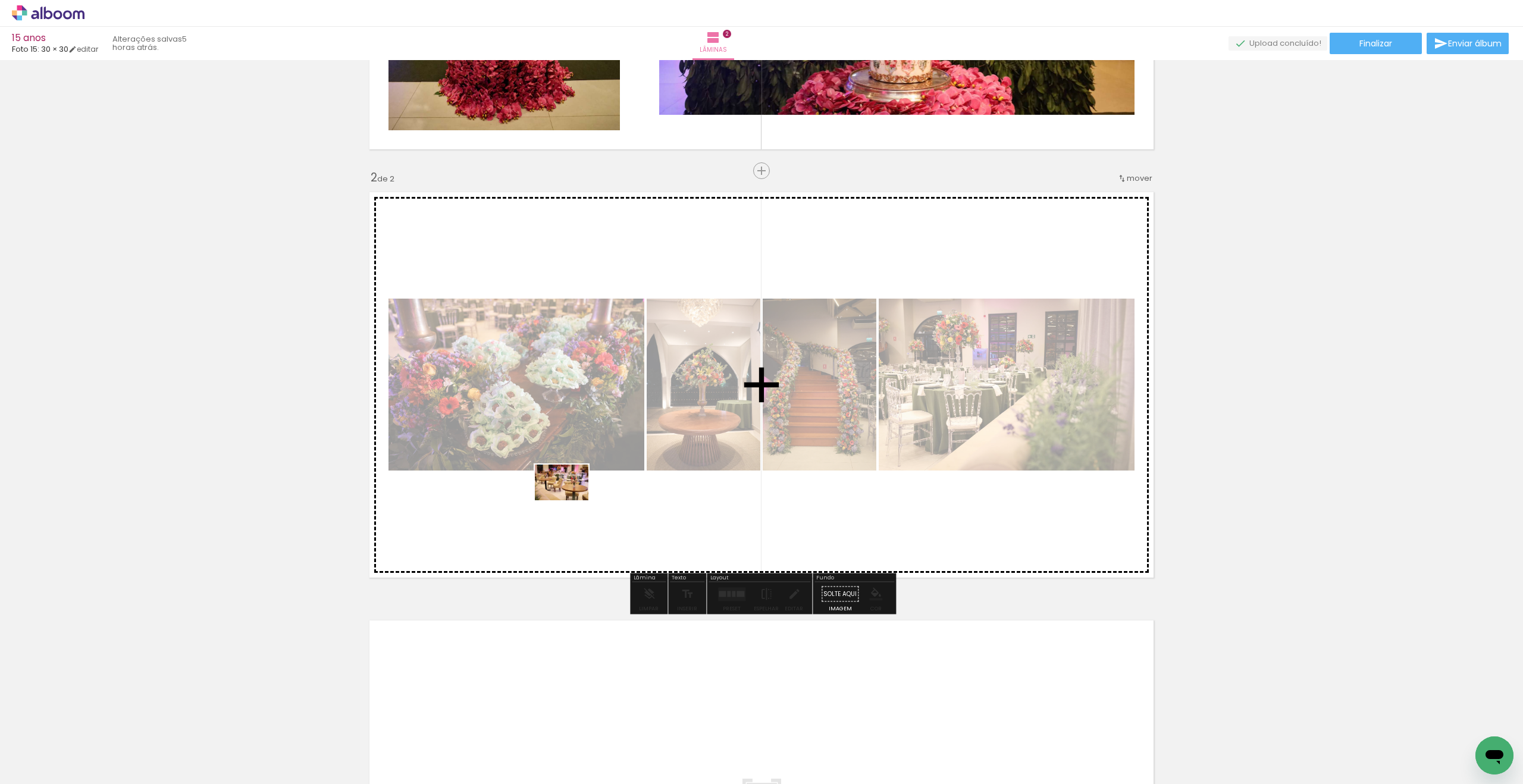 drag, startPoint x: 123, startPoint y: 756, endPoint x: 440, endPoint y: 558, distance: 373.7553 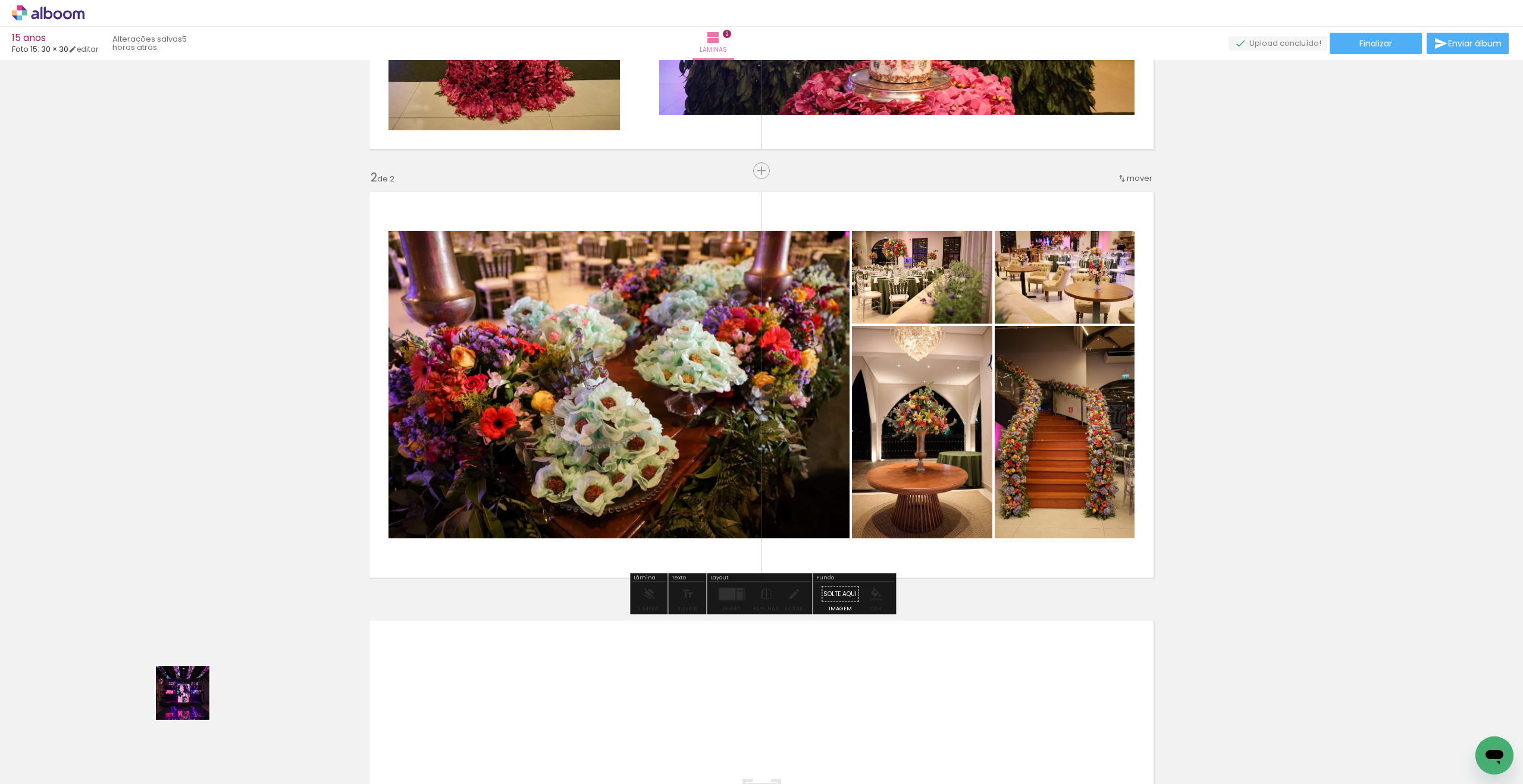 drag, startPoint x: 131, startPoint y: 758, endPoint x: 491, endPoint y: 538, distance: 421.9 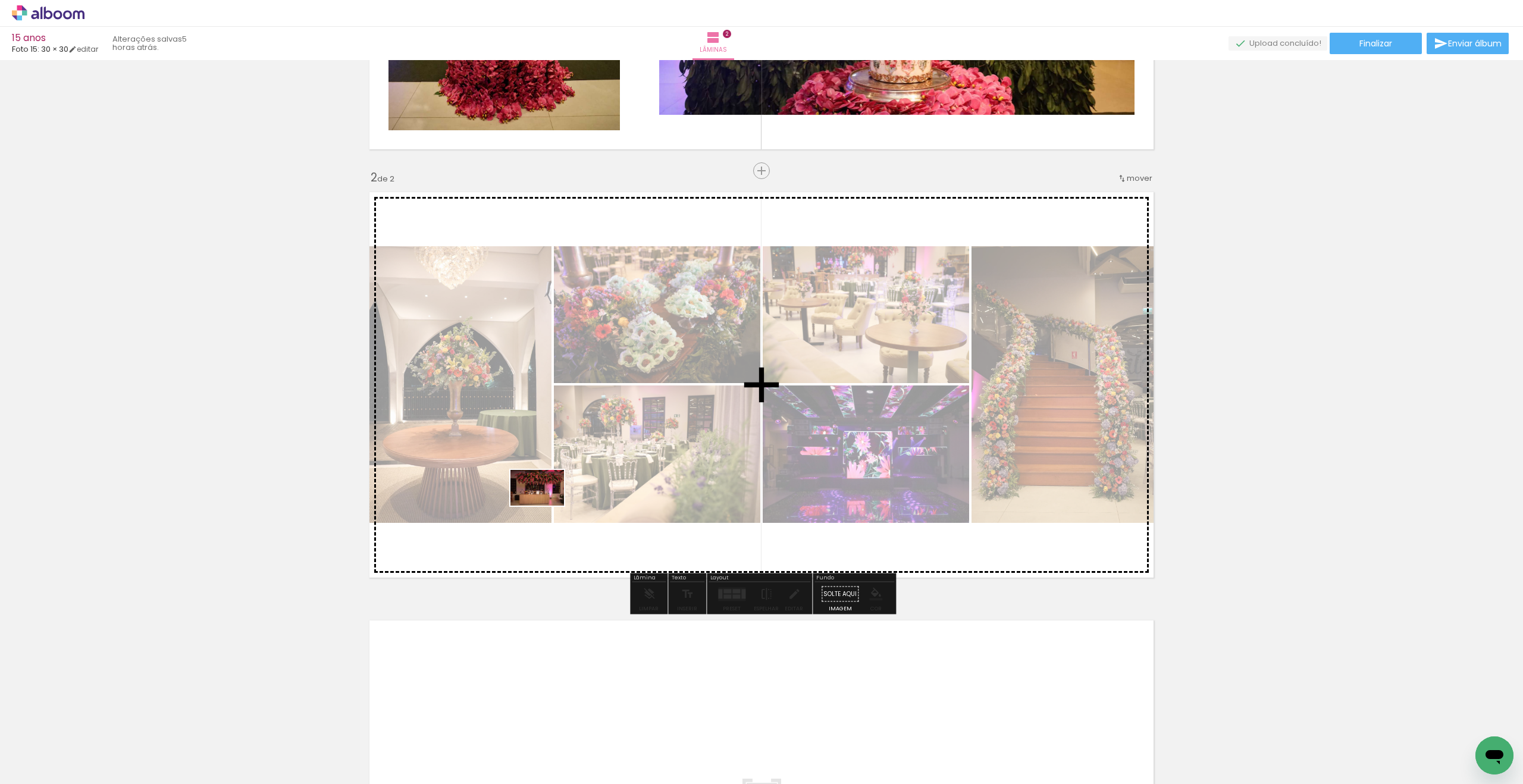 drag, startPoint x: 127, startPoint y: 750, endPoint x: 551, endPoint y: 515, distance: 484.76902 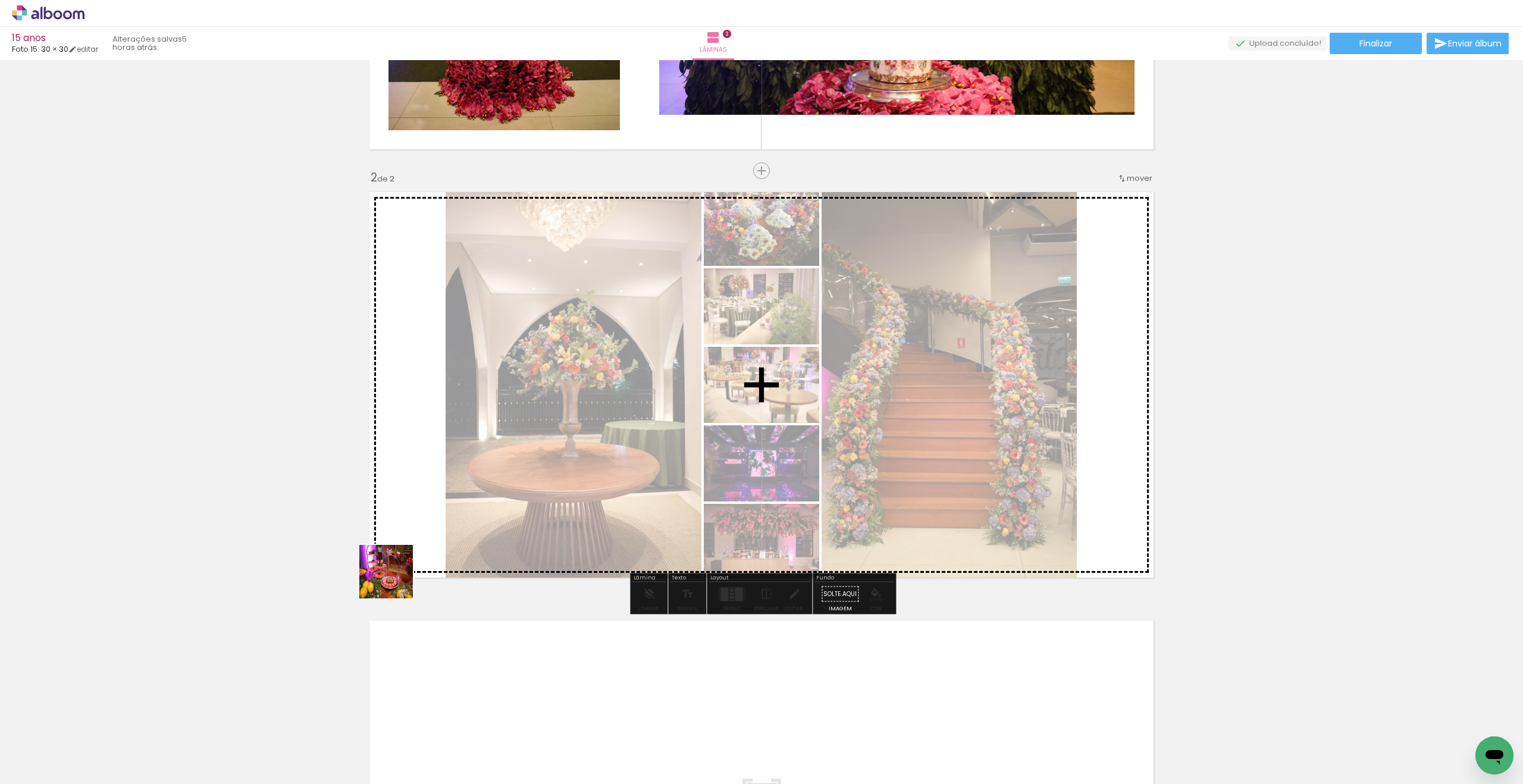 drag, startPoint x: 191, startPoint y: 698, endPoint x: 848, endPoint y: 432, distance: 708.8053 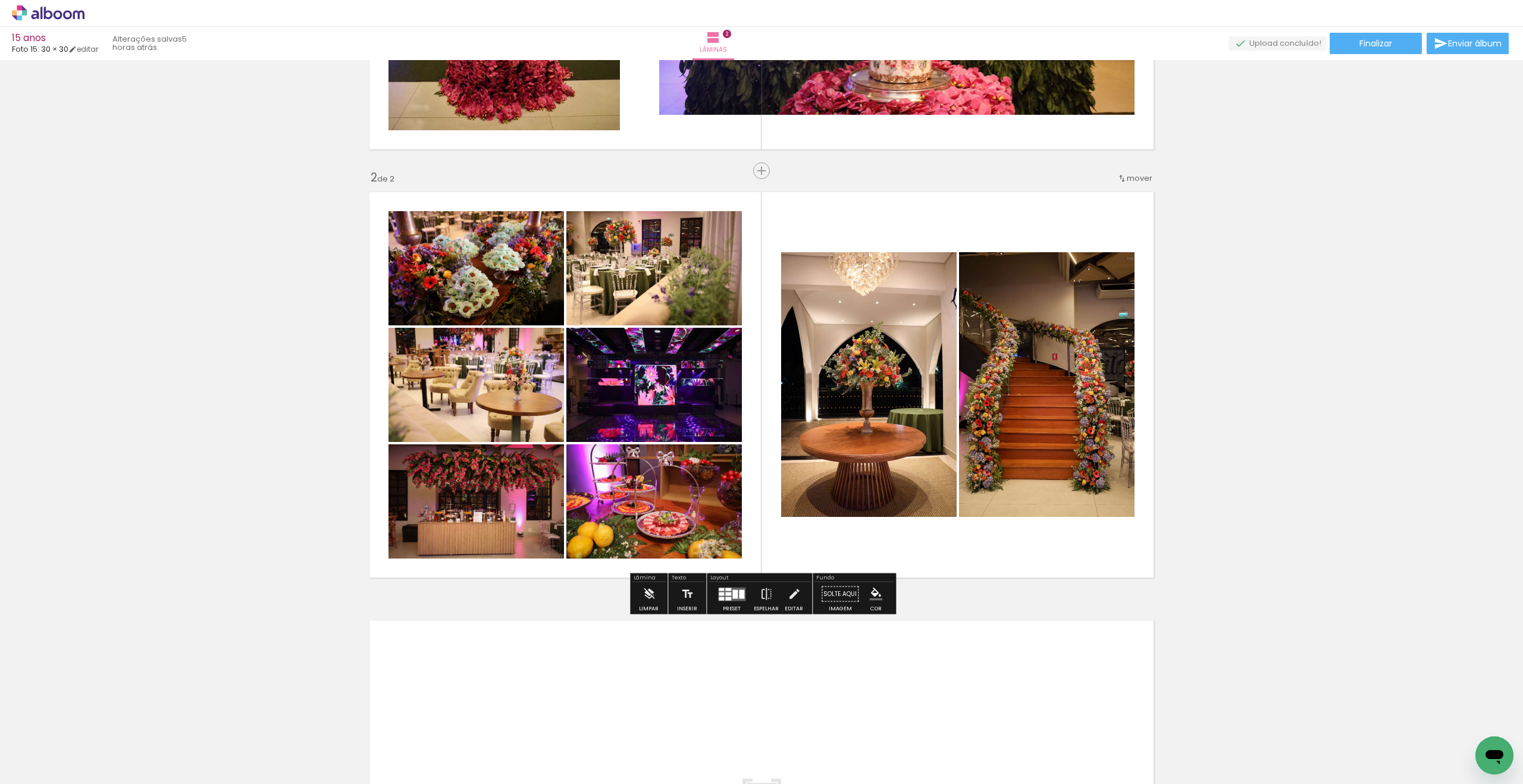 click at bounding box center (728, 589) 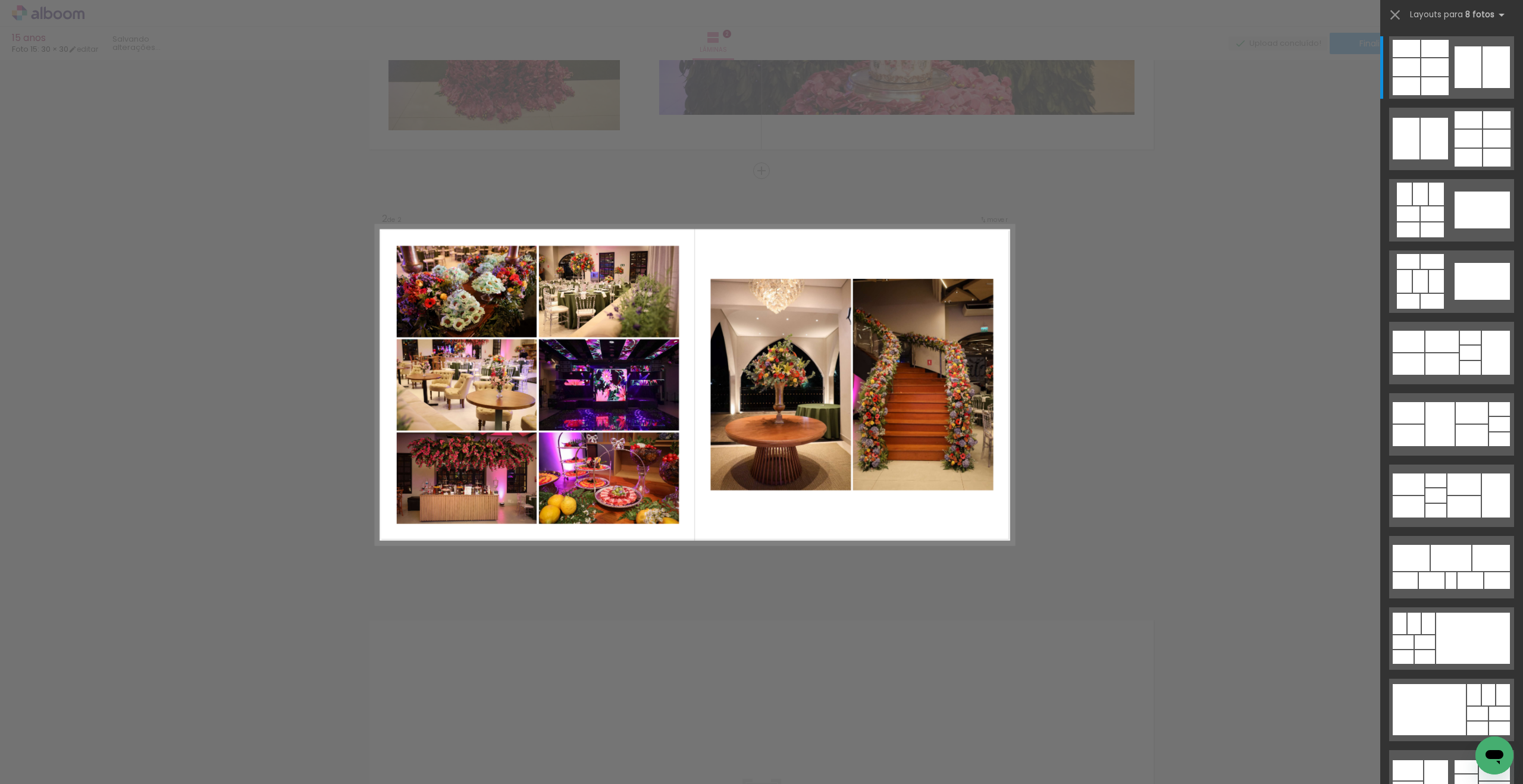 click at bounding box center [1452, 491] 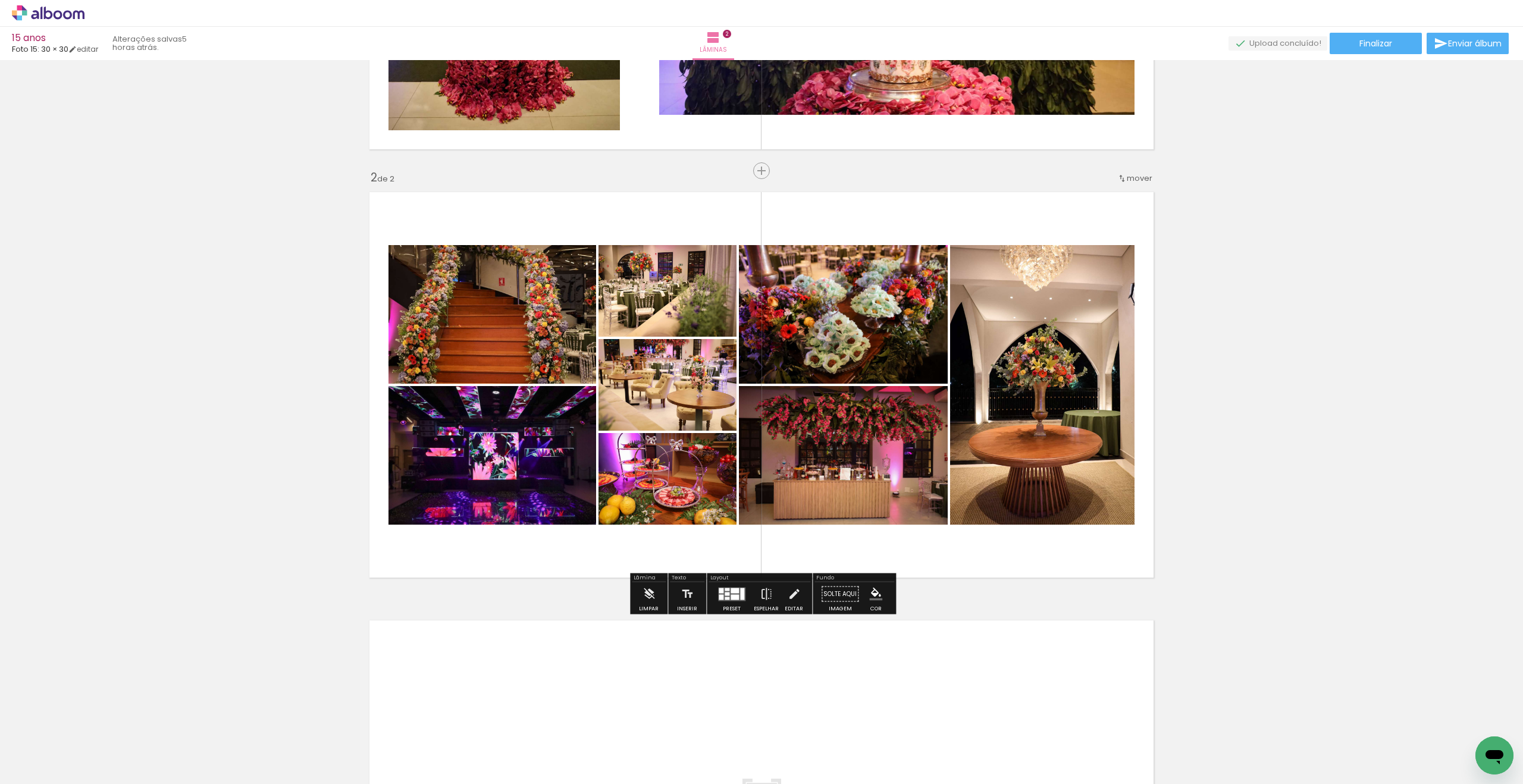 click at bounding box center [0, 0] 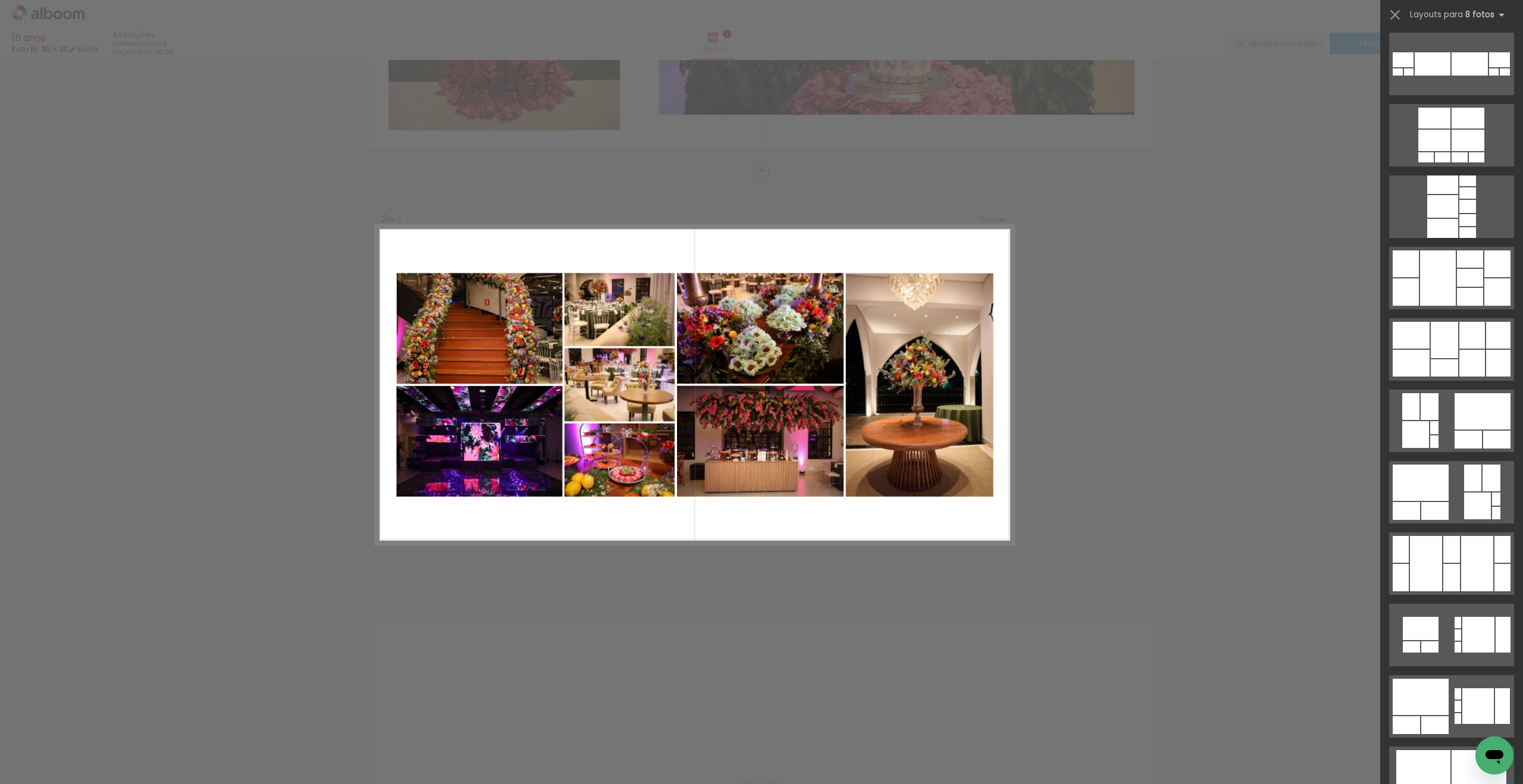 scroll, scrollTop: 3072, scrollLeft: 0, axis: vertical 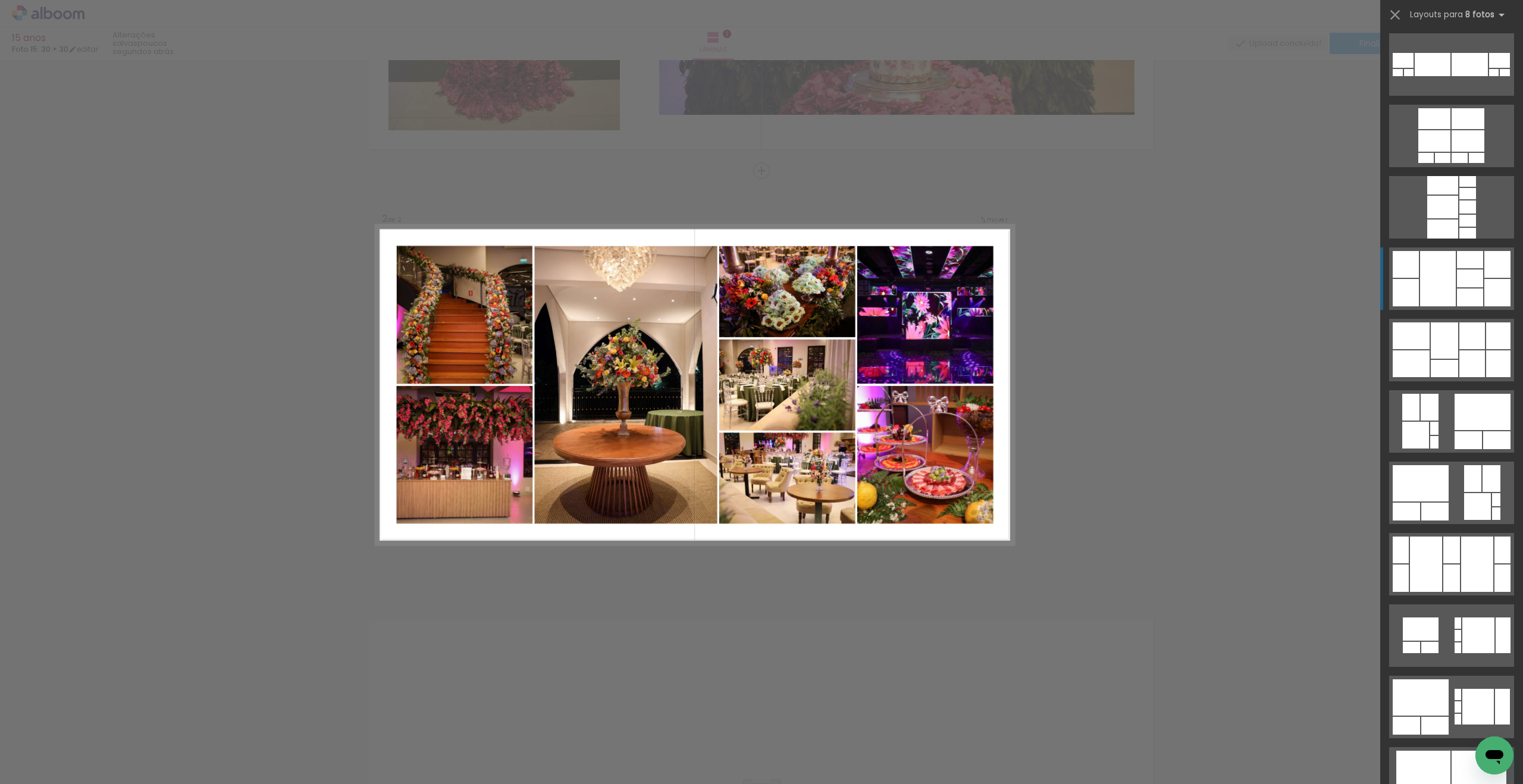 click at bounding box center (1478, 831) 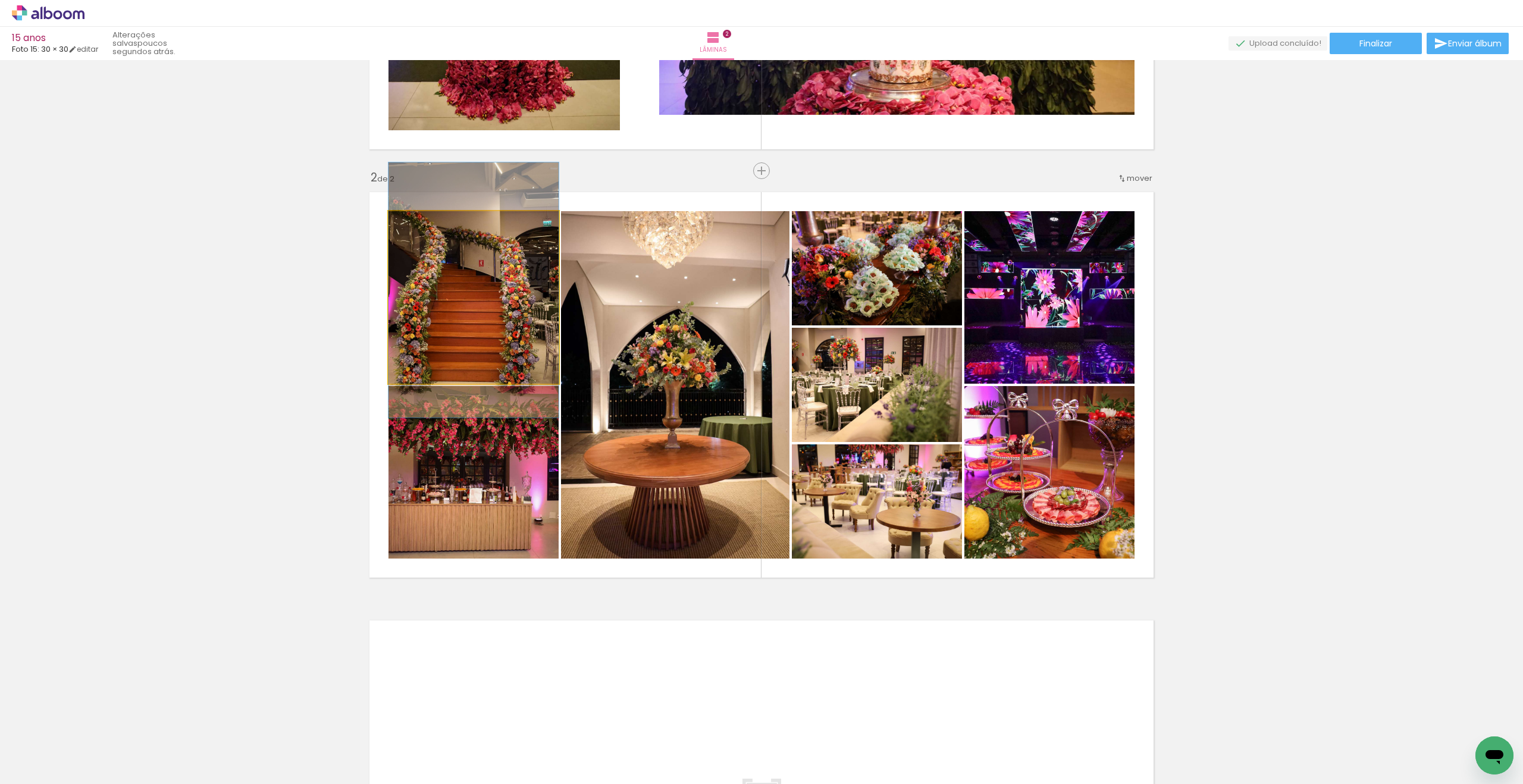 drag, startPoint x: 493, startPoint y: 324, endPoint x: 484, endPoint y: 314, distance: 13.453624 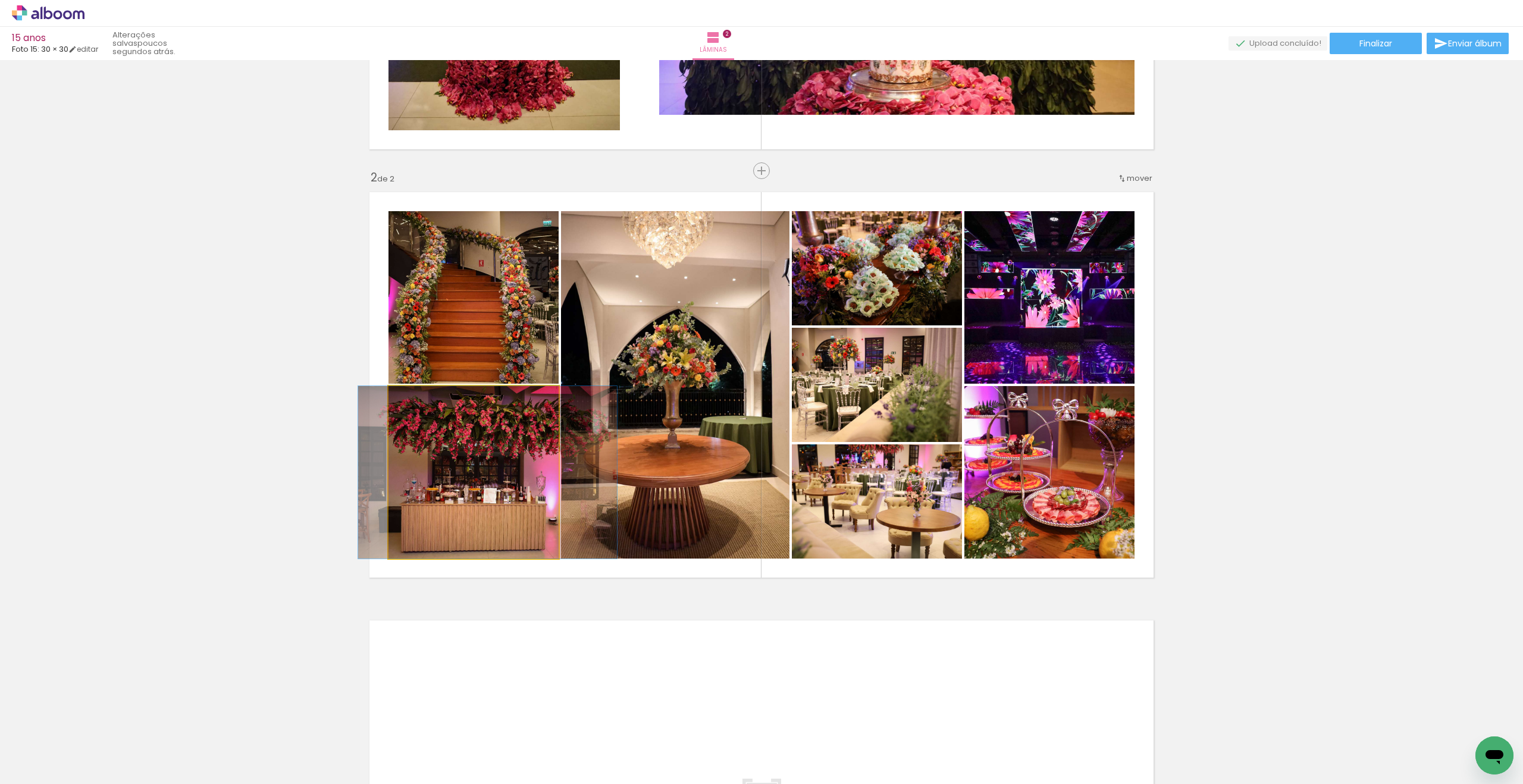 drag, startPoint x: 449, startPoint y: 480, endPoint x: 463, endPoint y: 482, distance: 14.142136 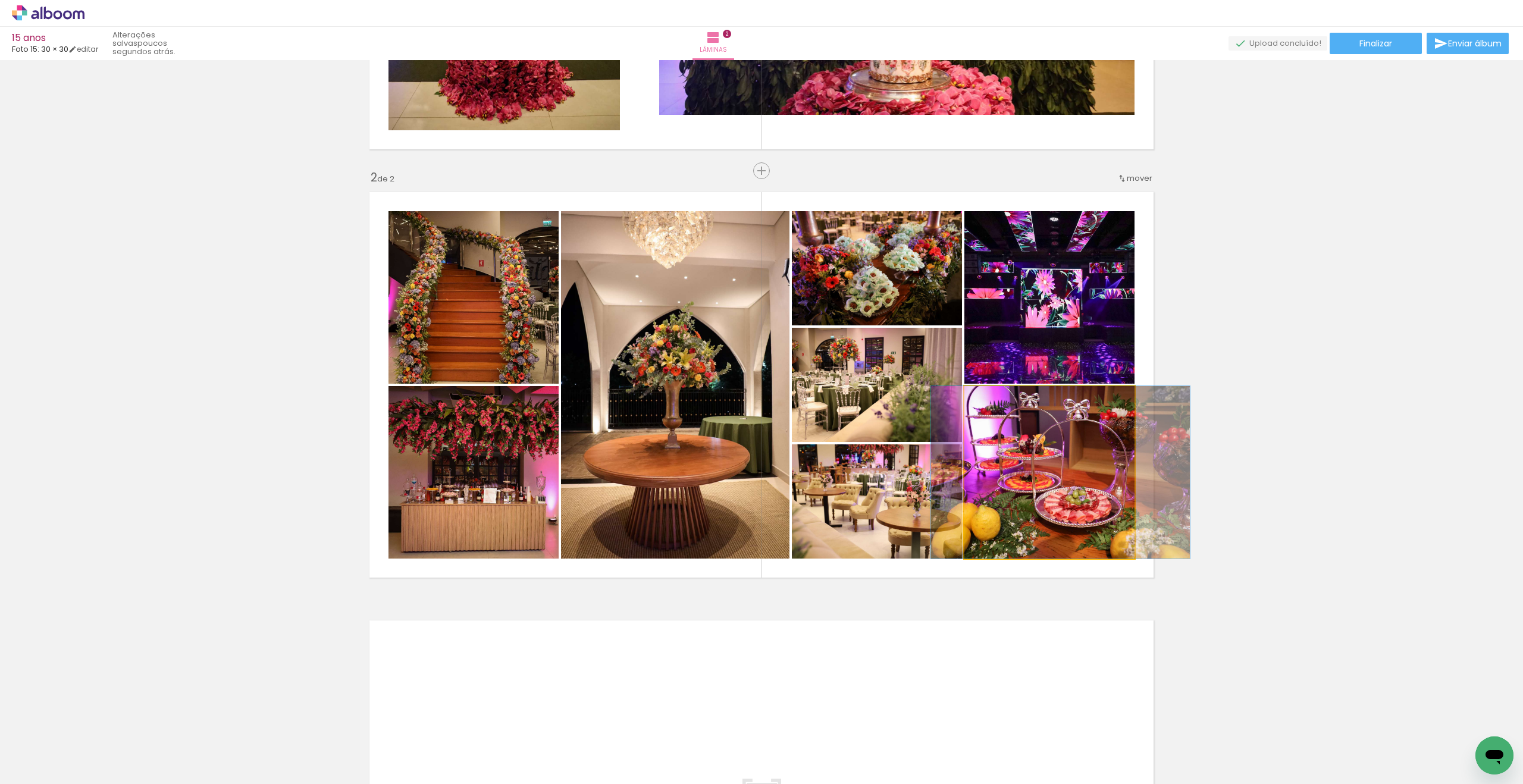 drag, startPoint x: 1018, startPoint y: 455, endPoint x: 1027, endPoint y: 448, distance: 11.401754 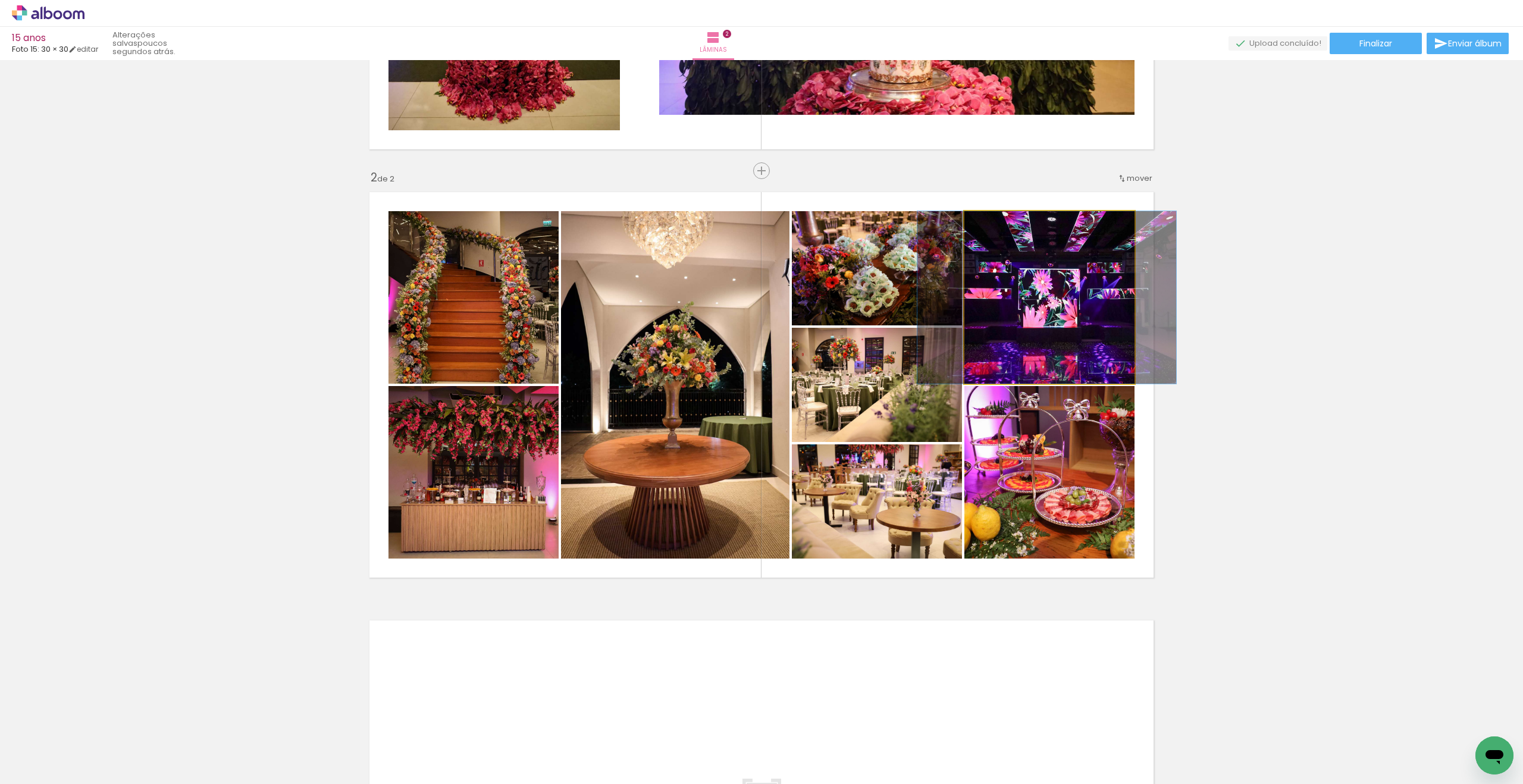 click at bounding box center [1046, 297] 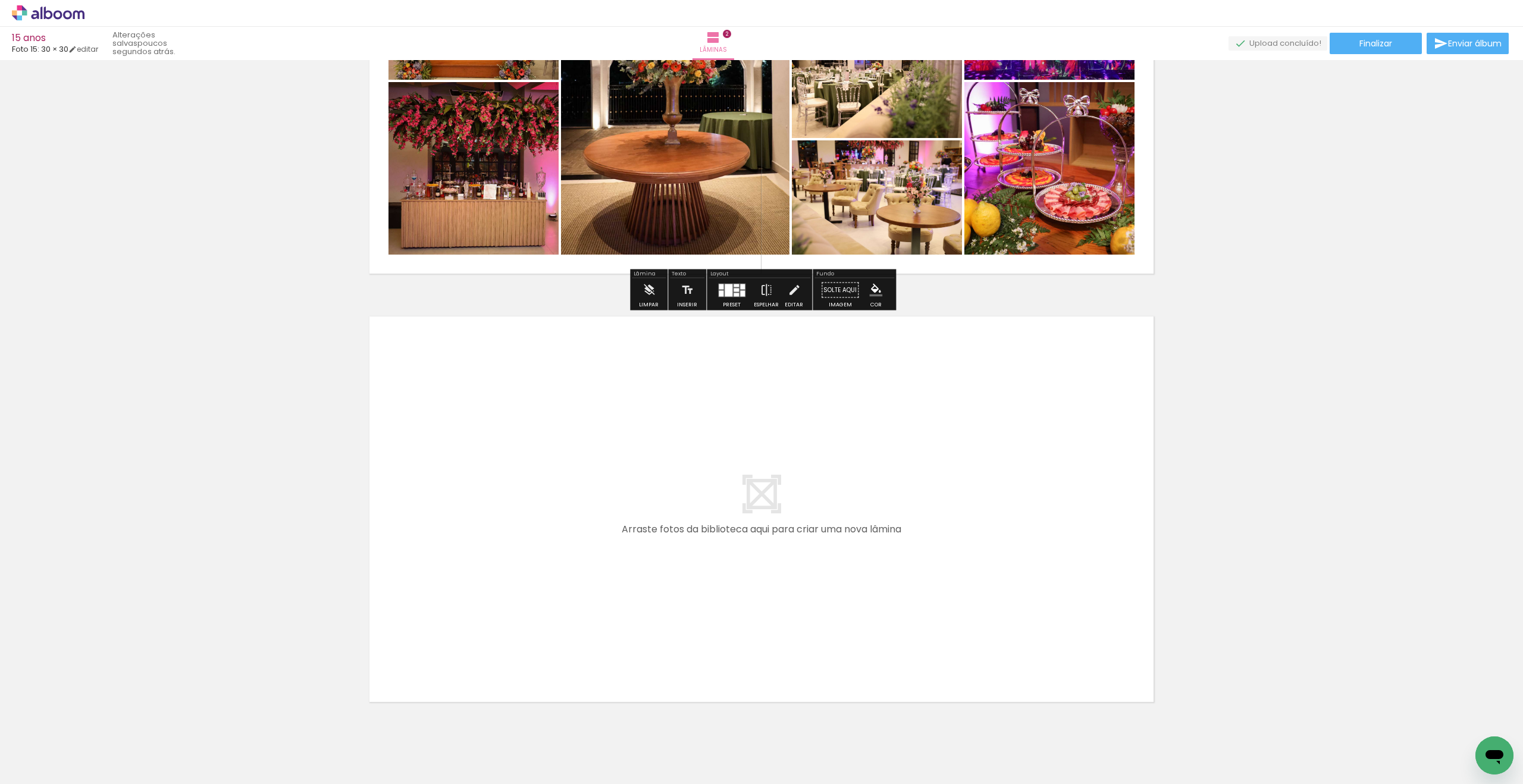 scroll, scrollTop: 682, scrollLeft: 0, axis: vertical 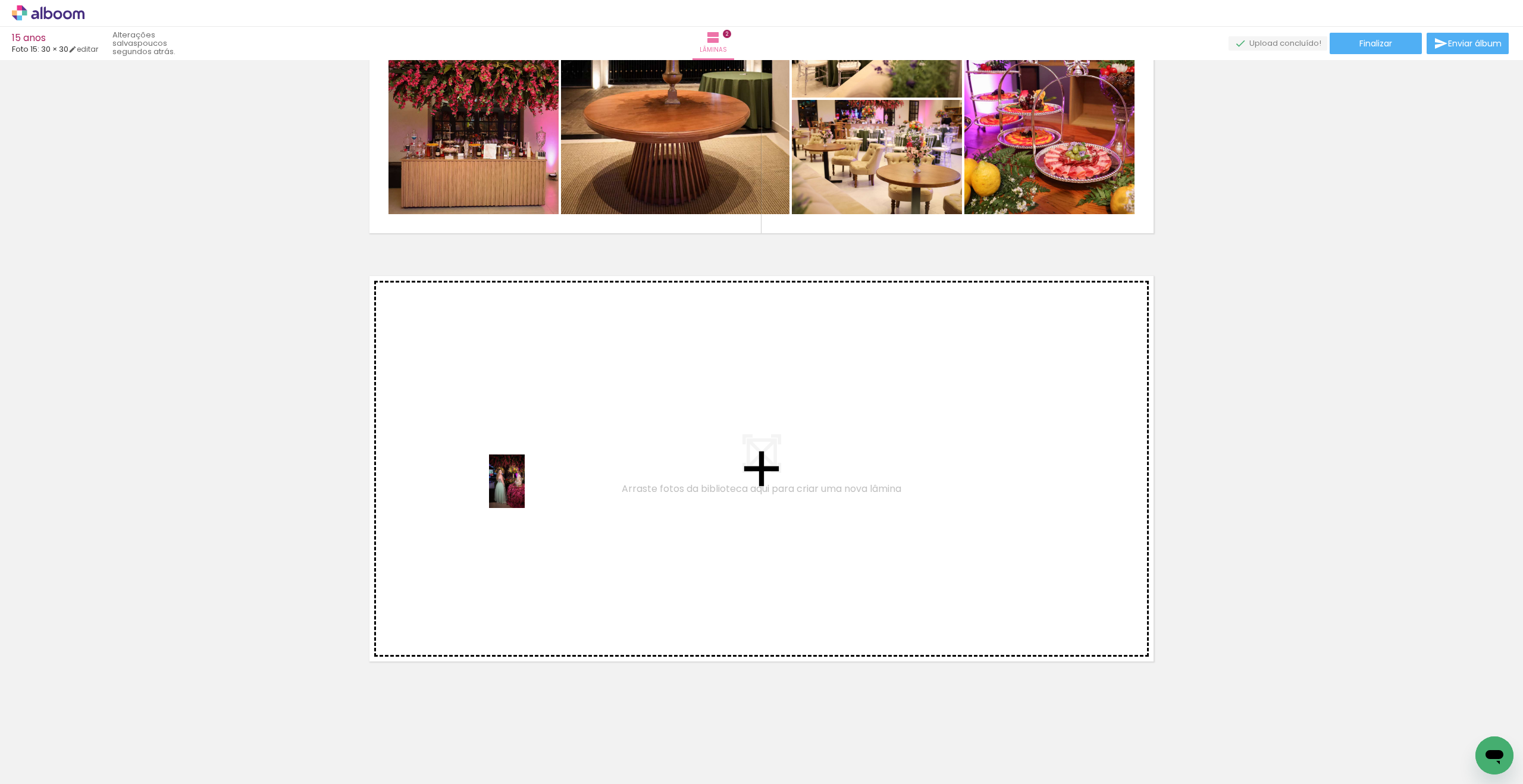 drag, startPoint x: 121, startPoint y: 732, endPoint x: 525, endPoint y: 490, distance: 470.9352 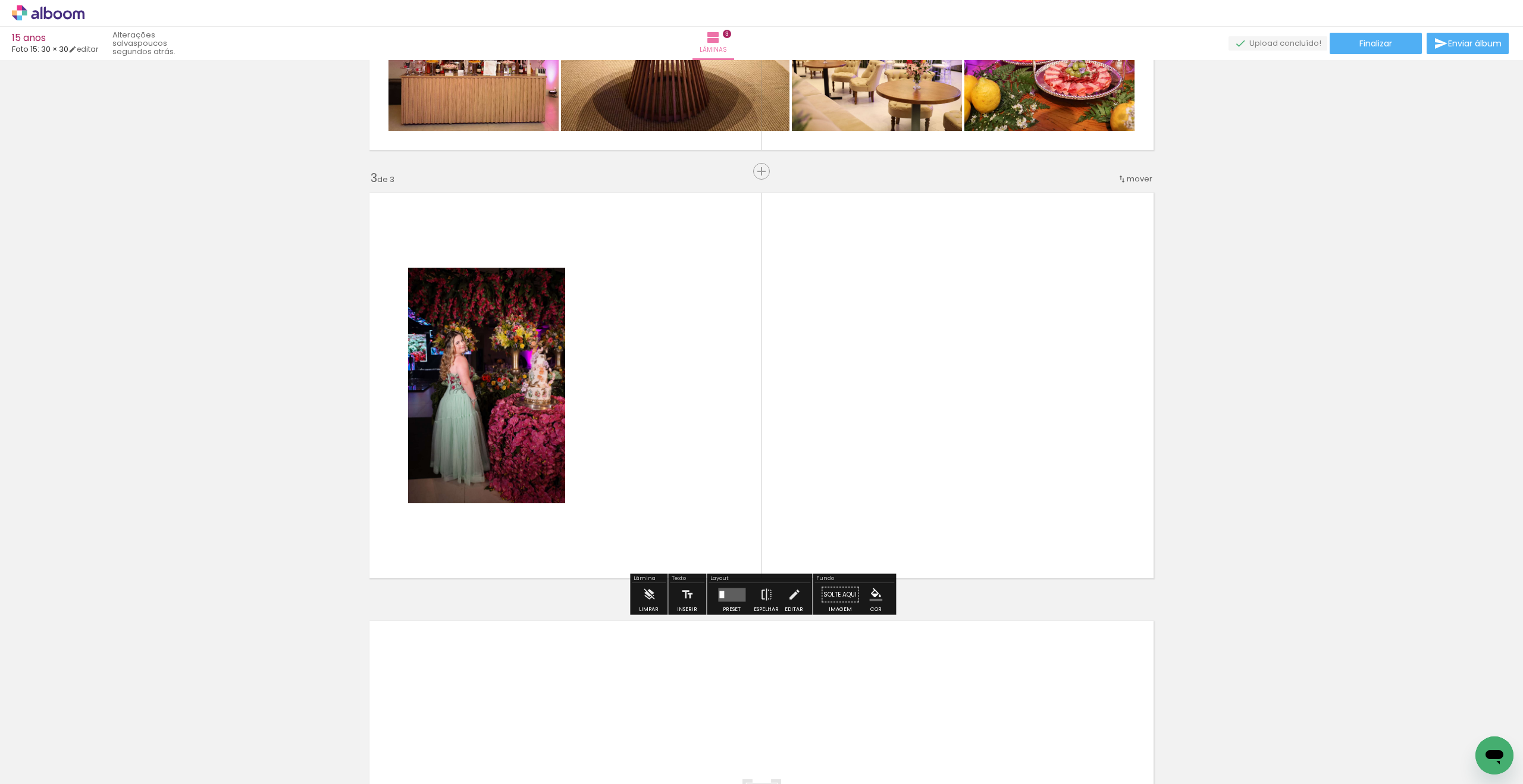 scroll, scrollTop: 766, scrollLeft: 0, axis: vertical 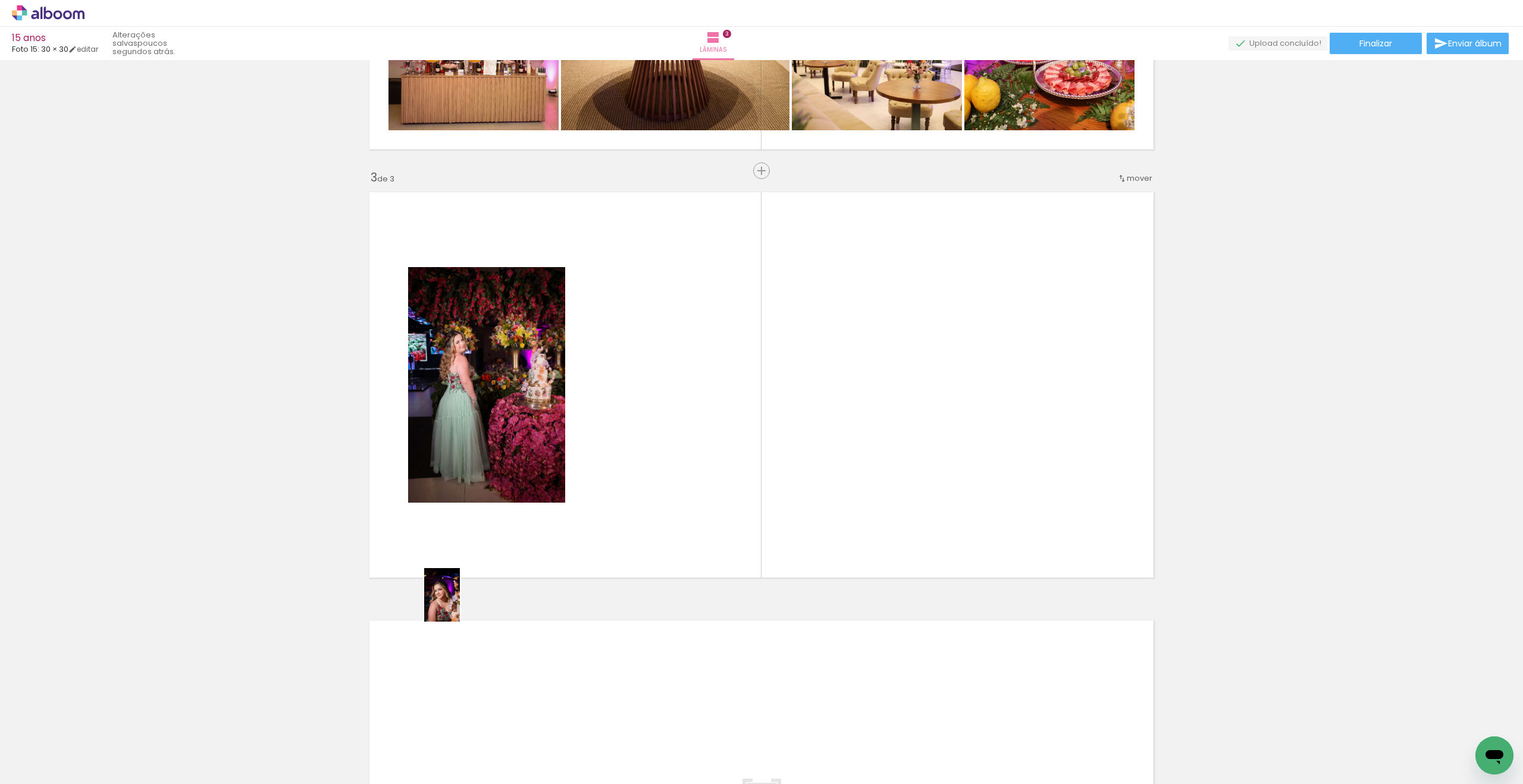 drag, startPoint x: 196, startPoint y: 766, endPoint x: 763, endPoint y: 510, distance: 622.1133 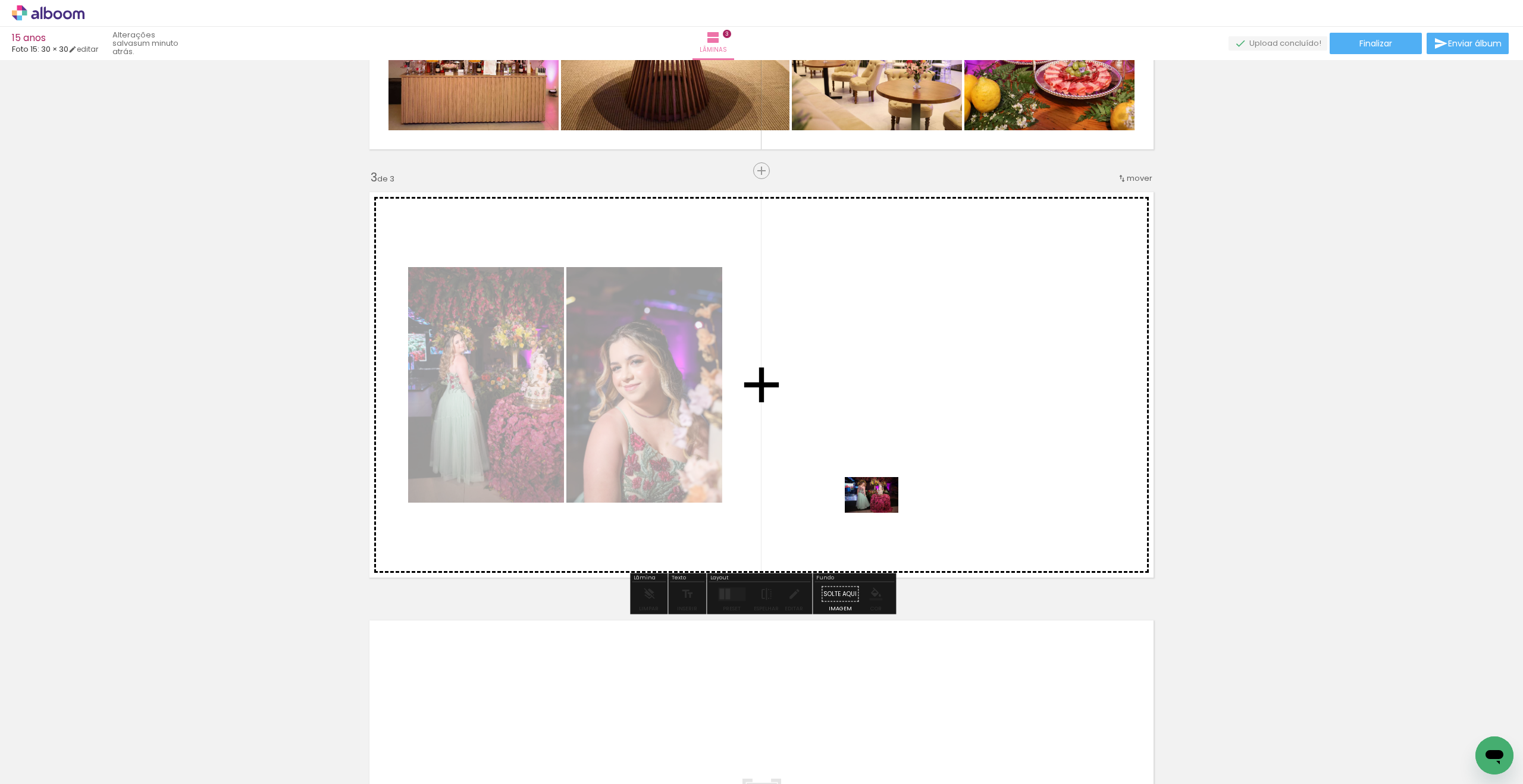 drag, startPoint x: 115, startPoint y: 751, endPoint x: 860, endPoint y: 528, distance: 777.6593 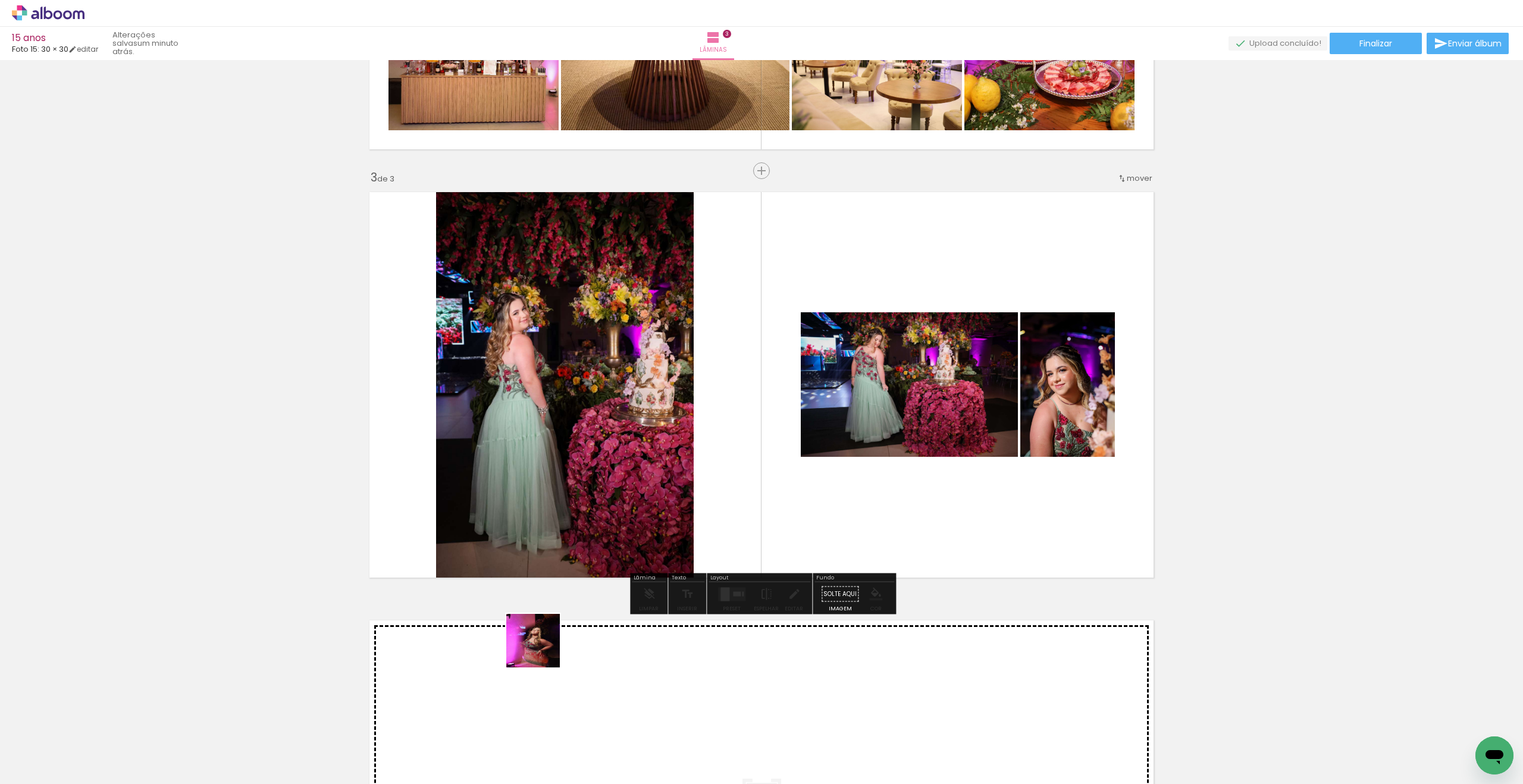 drag, startPoint x: 386, startPoint y: 748, endPoint x: 821, endPoint y: 497, distance: 502.221 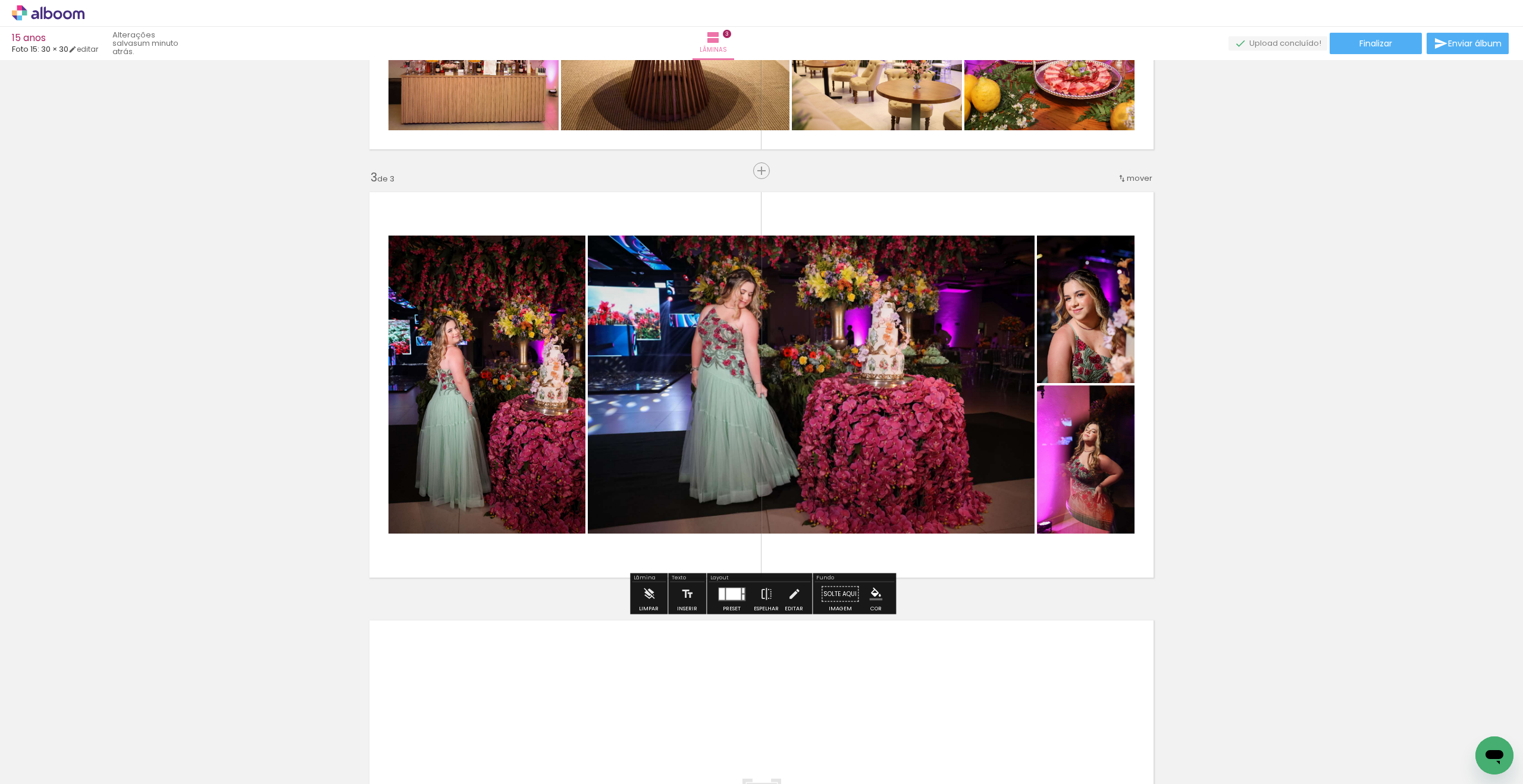click at bounding box center (733, 594) 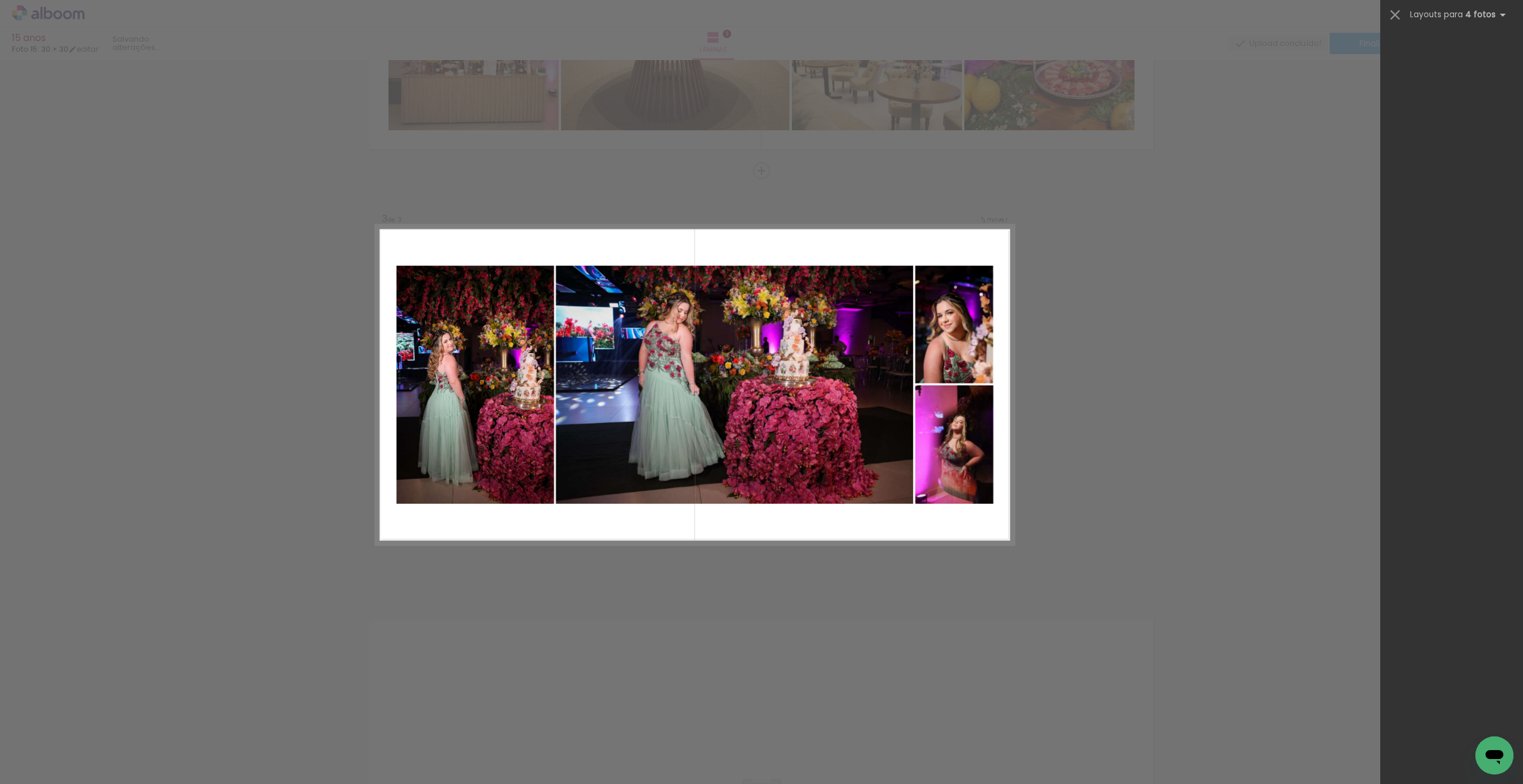 scroll, scrollTop: 0, scrollLeft: 0, axis: both 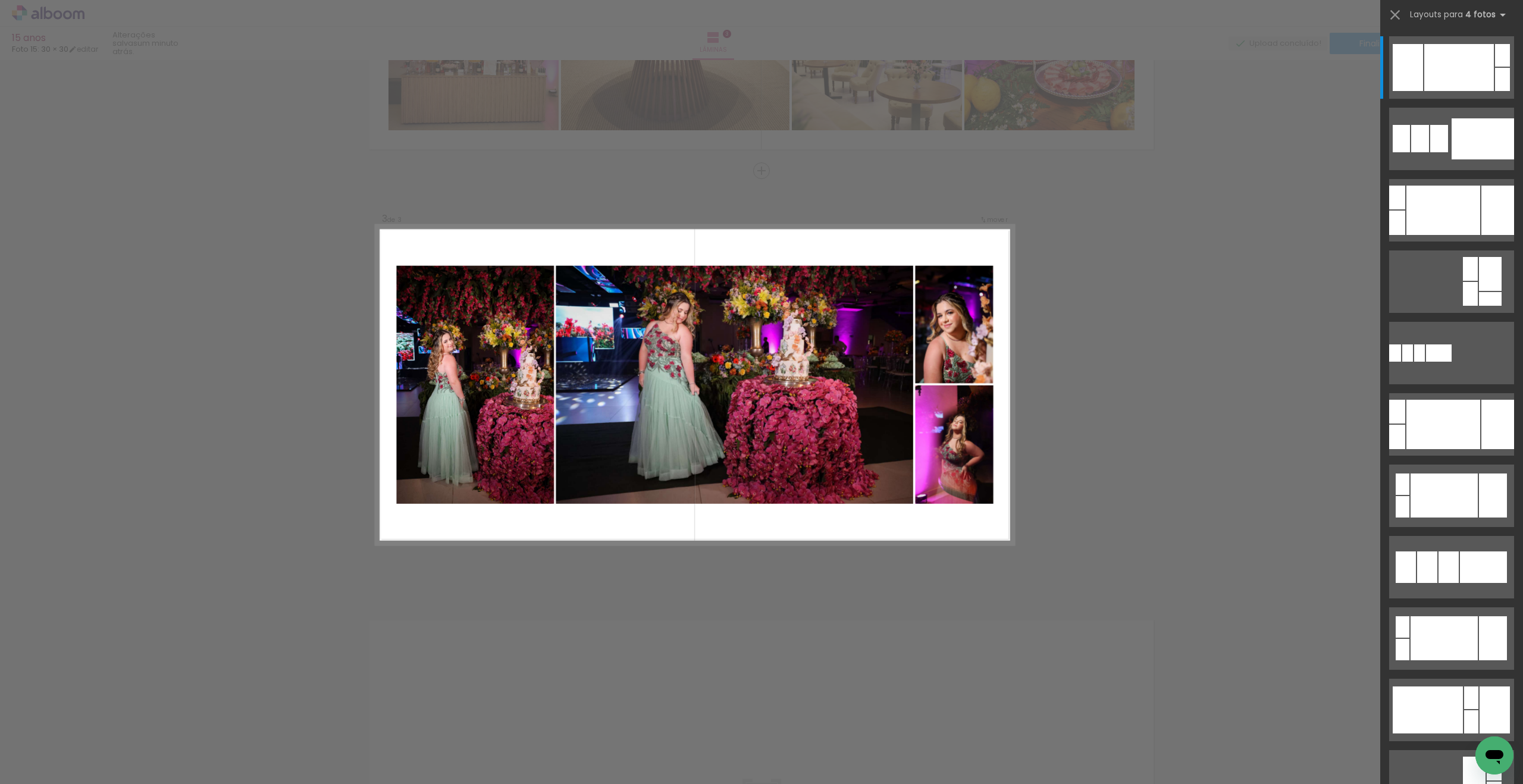 click at bounding box center (1452, 420) 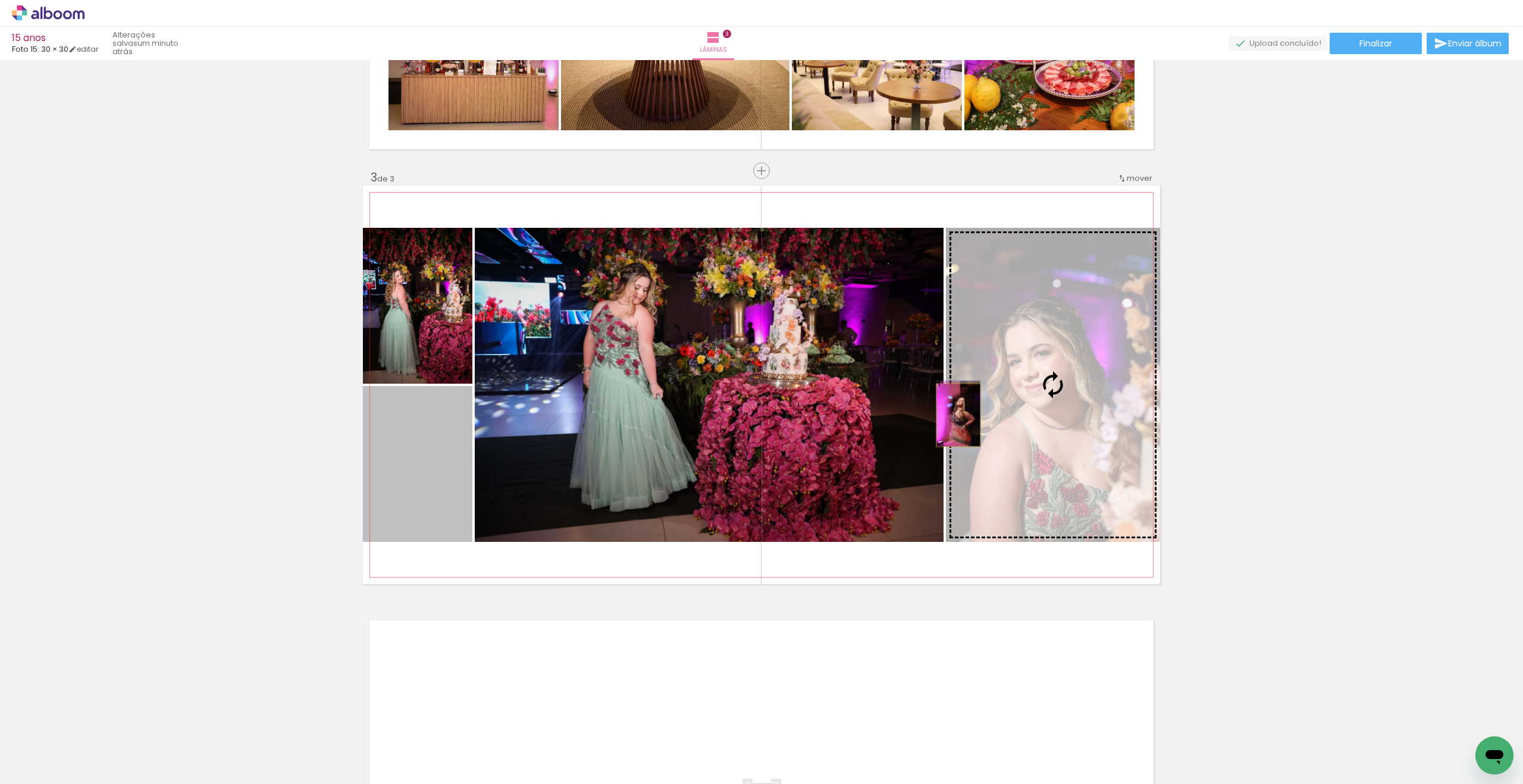 drag, startPoint x: 399, startPoint y: 469, endPoint x: 1081, endPoint y: 413, distance: 684.295 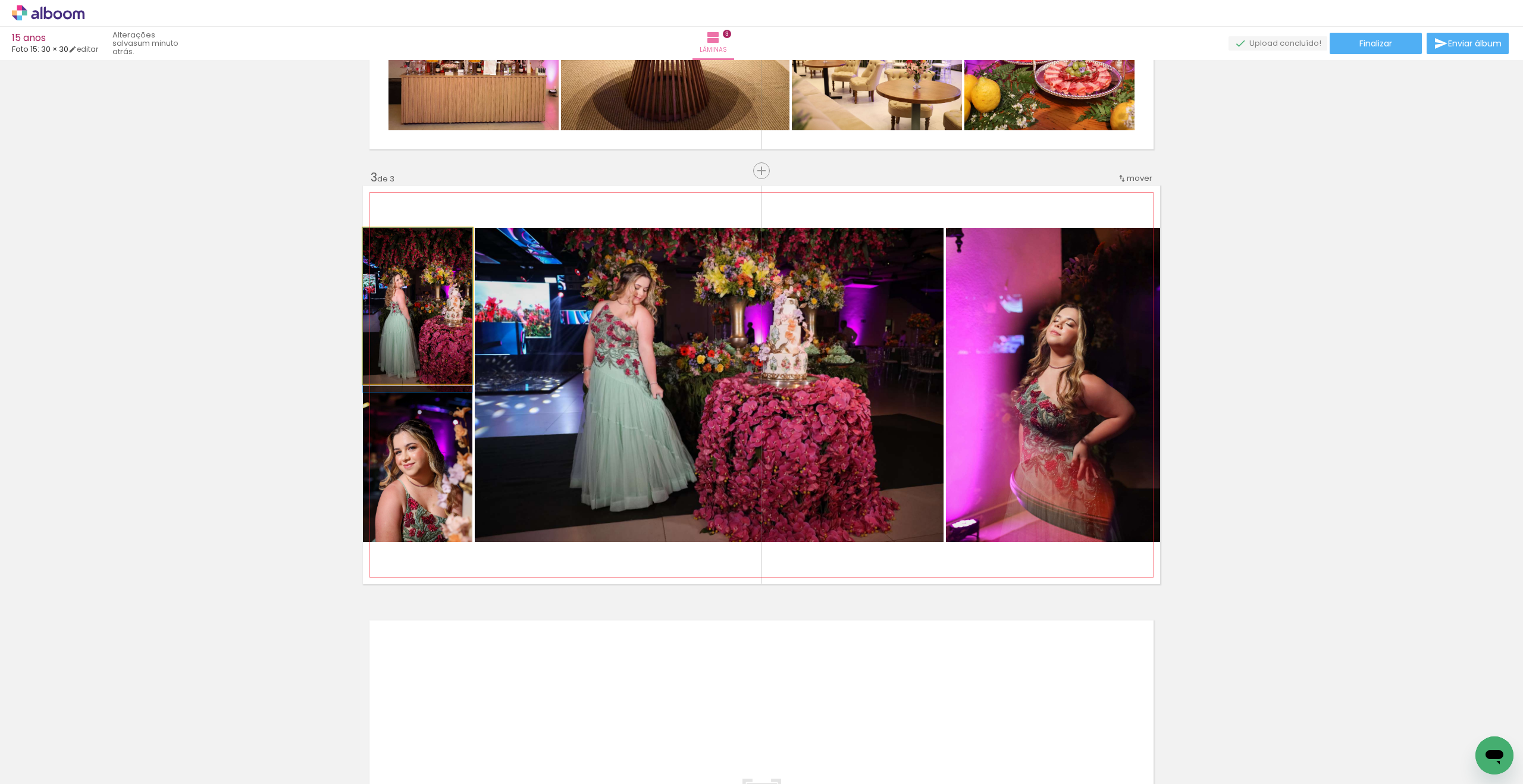 drag, startPoint x: 447, startPoint y: 313, endPoint x: 430, endPoint y: 551, distance: 238.60637 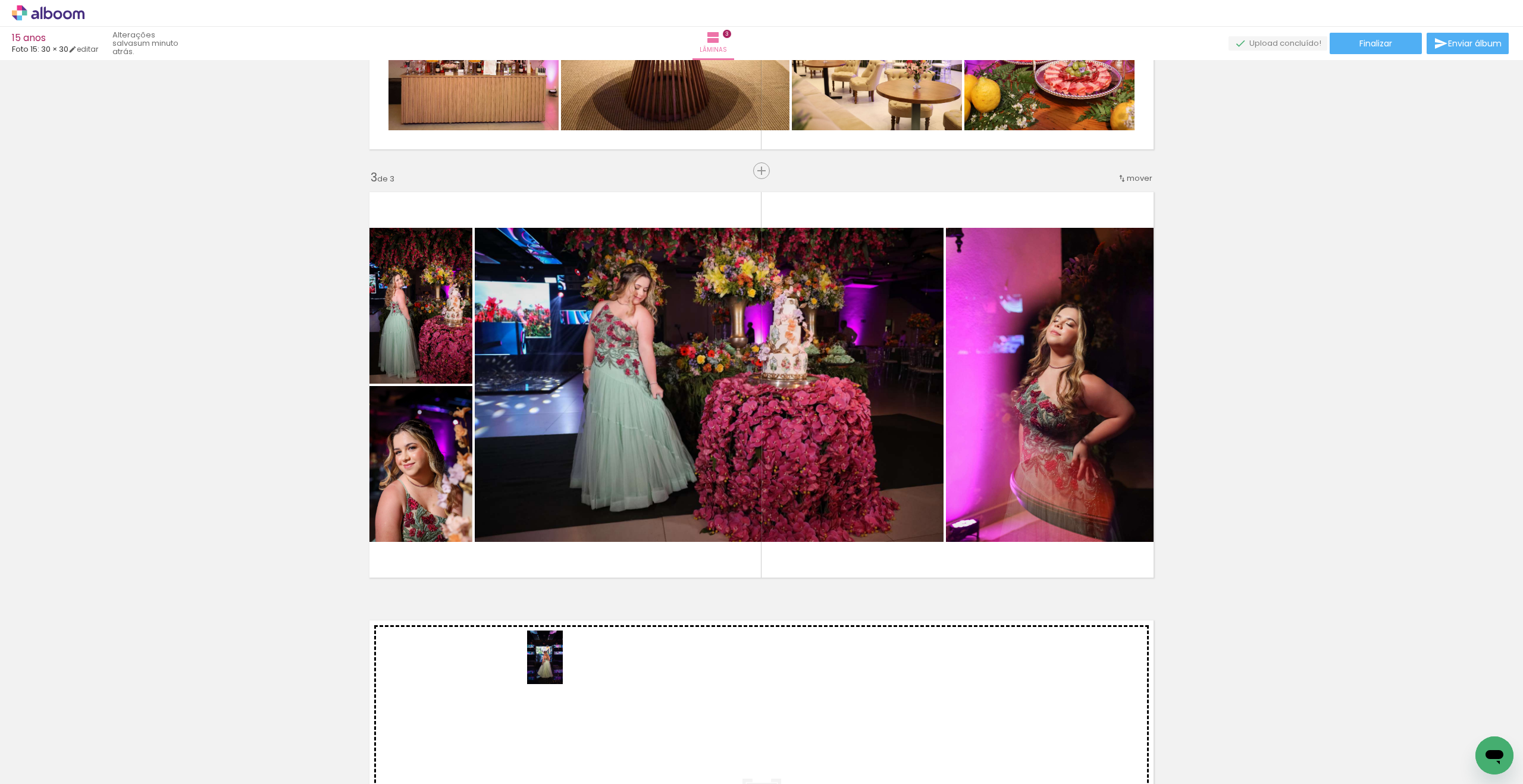 drag, startPoint x: 126, startPoint y: 750, endPoint x: 563, endPoint y: 666, distance: 445 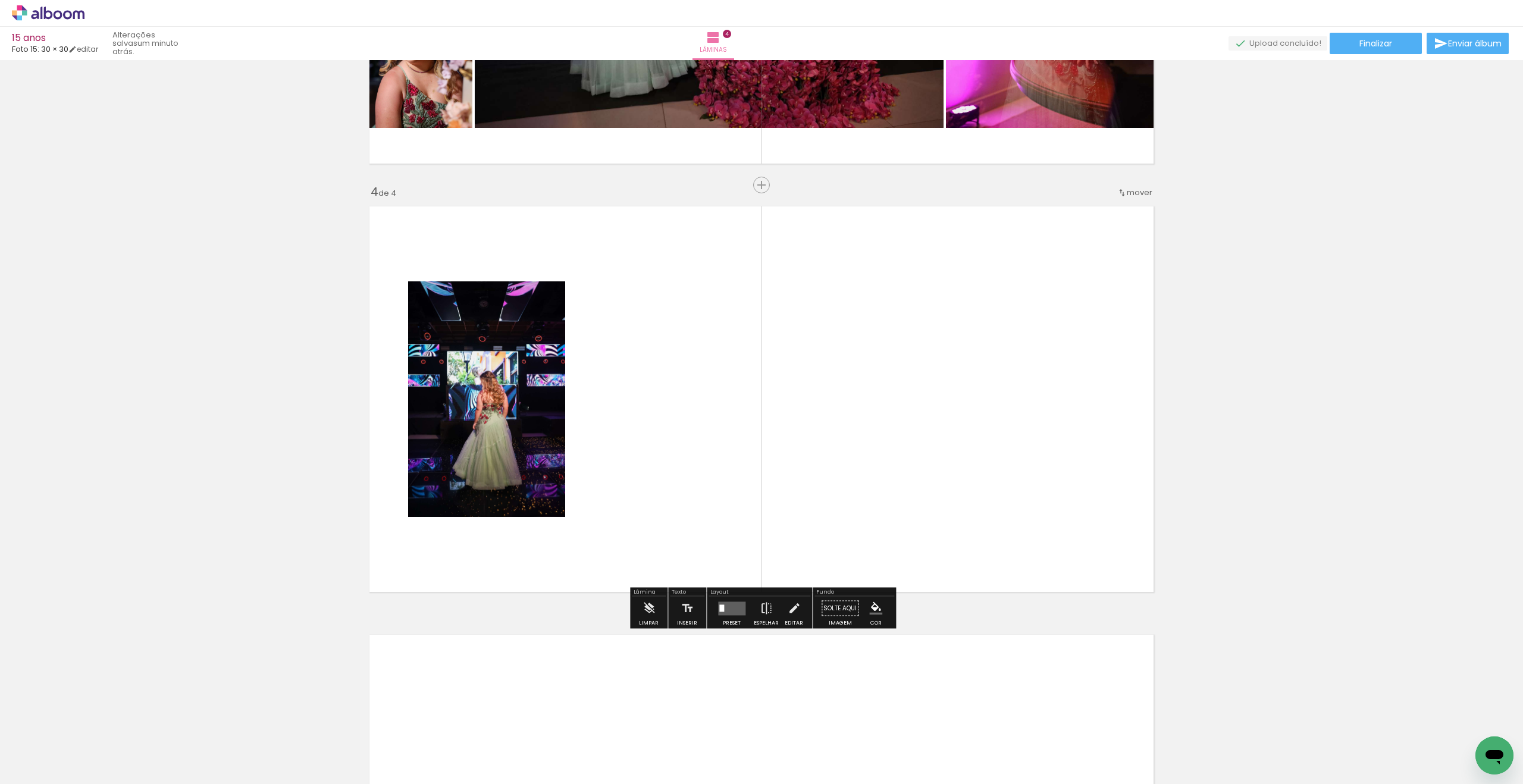 scroll, scrollTop: 1194, scrollLeft: 0, axis: vertical 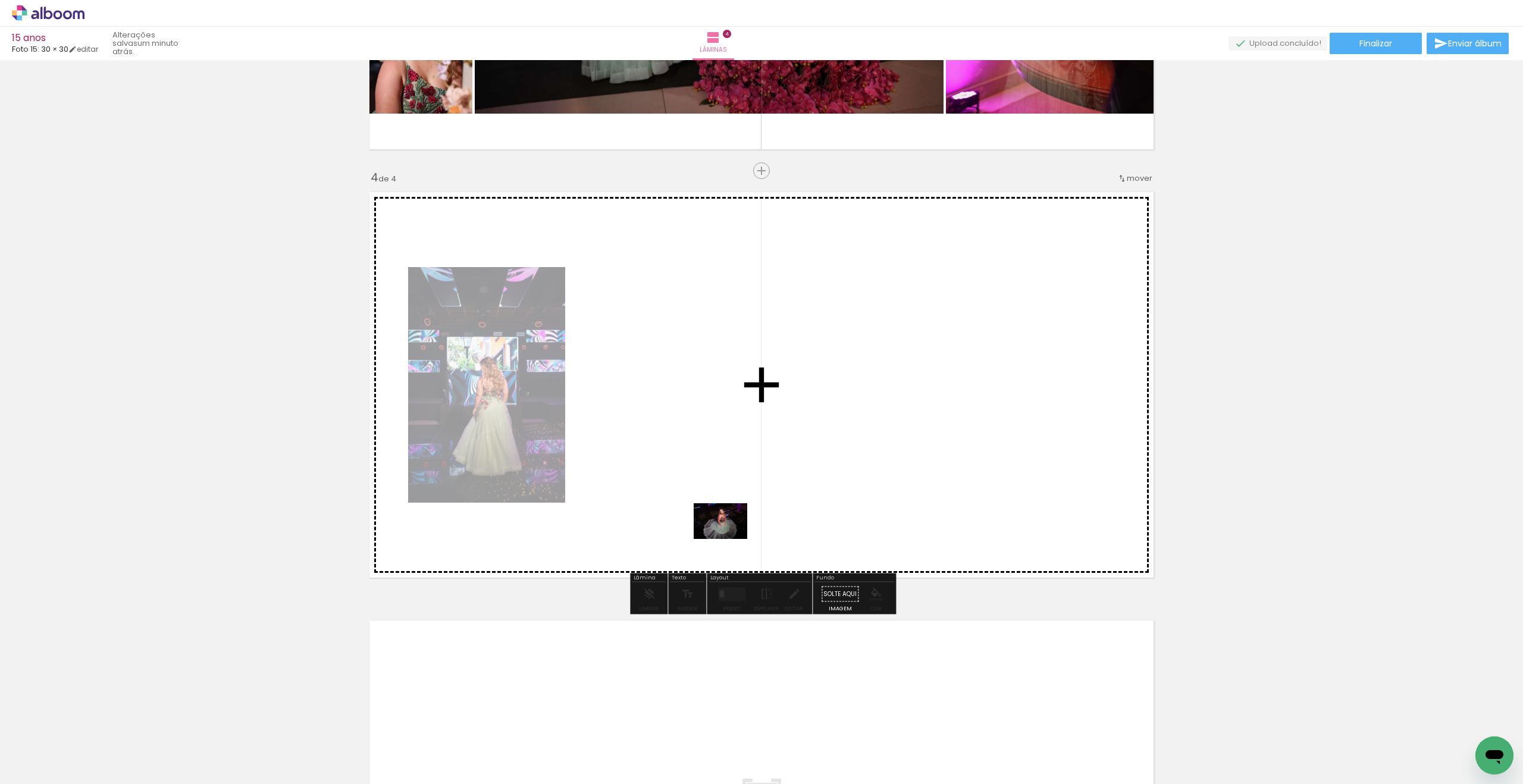 drag, startPoint x: 142, startPoint y: 733, endPoint x: 802, endPoint y: 533, distance: 689.6376 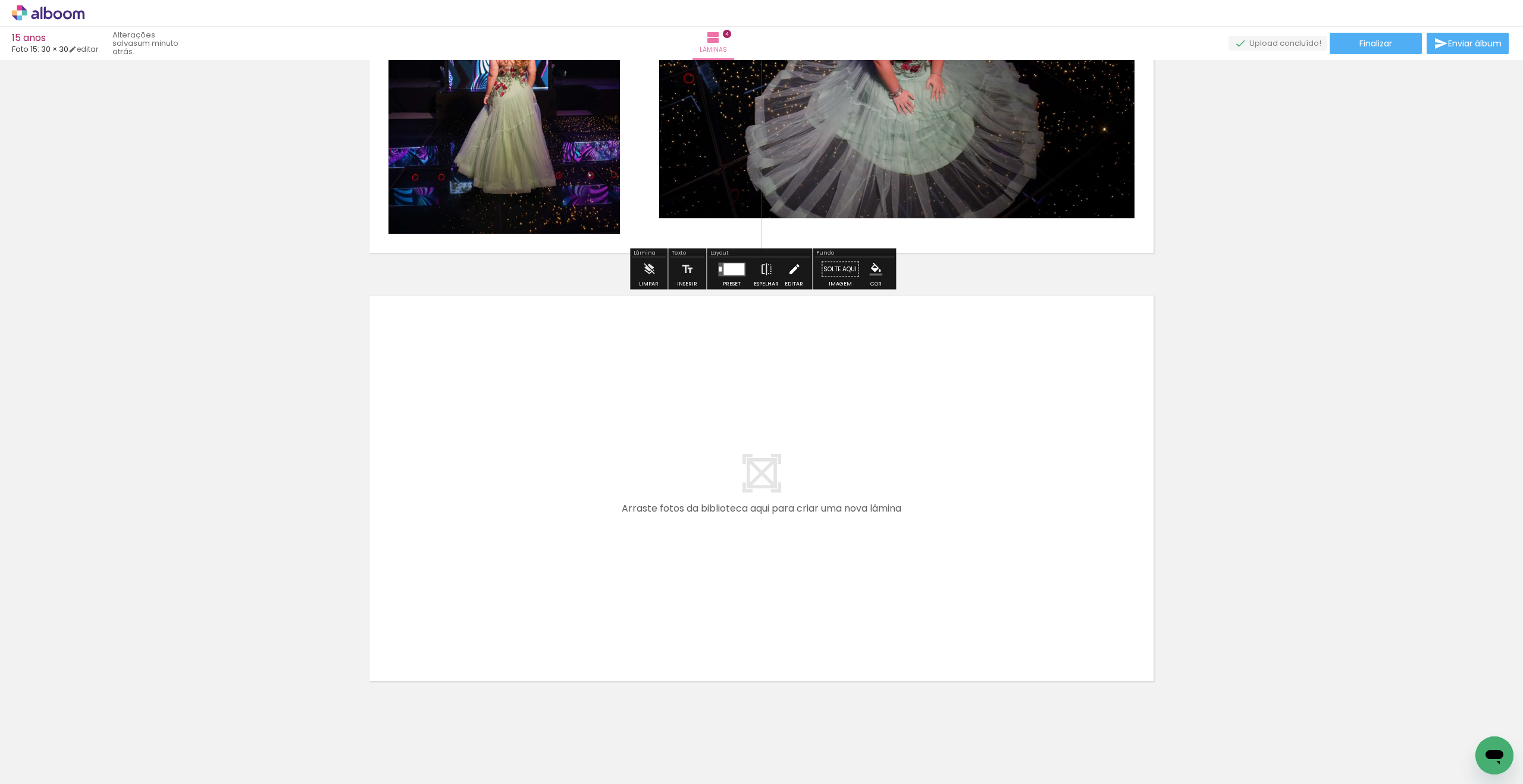 scroll, scrollTop: 1538, scrollLeft: 0, axis: vertical 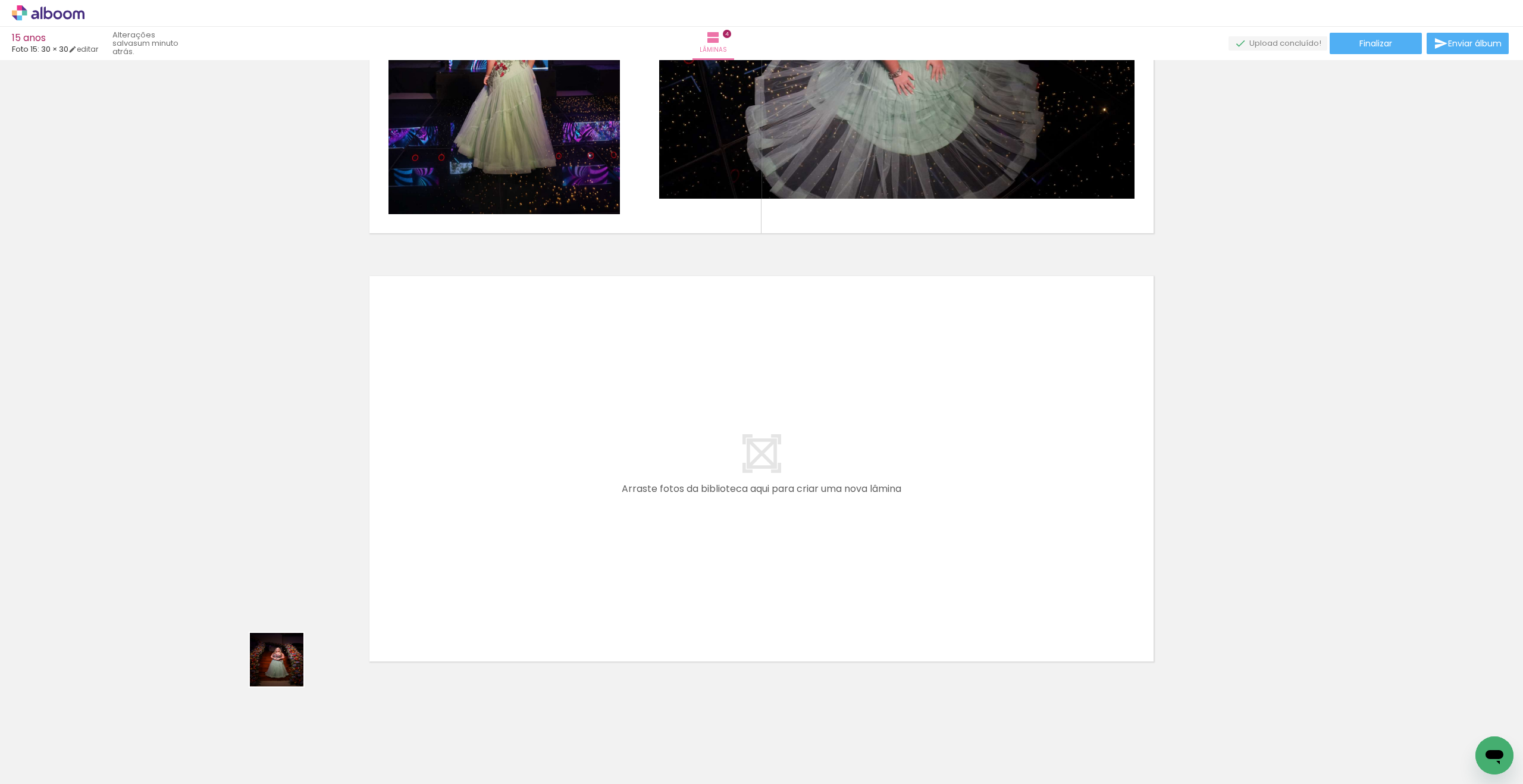 drag, startPoint x: 181, startPoint y: 714, endPoint x: 545, endPoint y: 558, distance: 396.0202 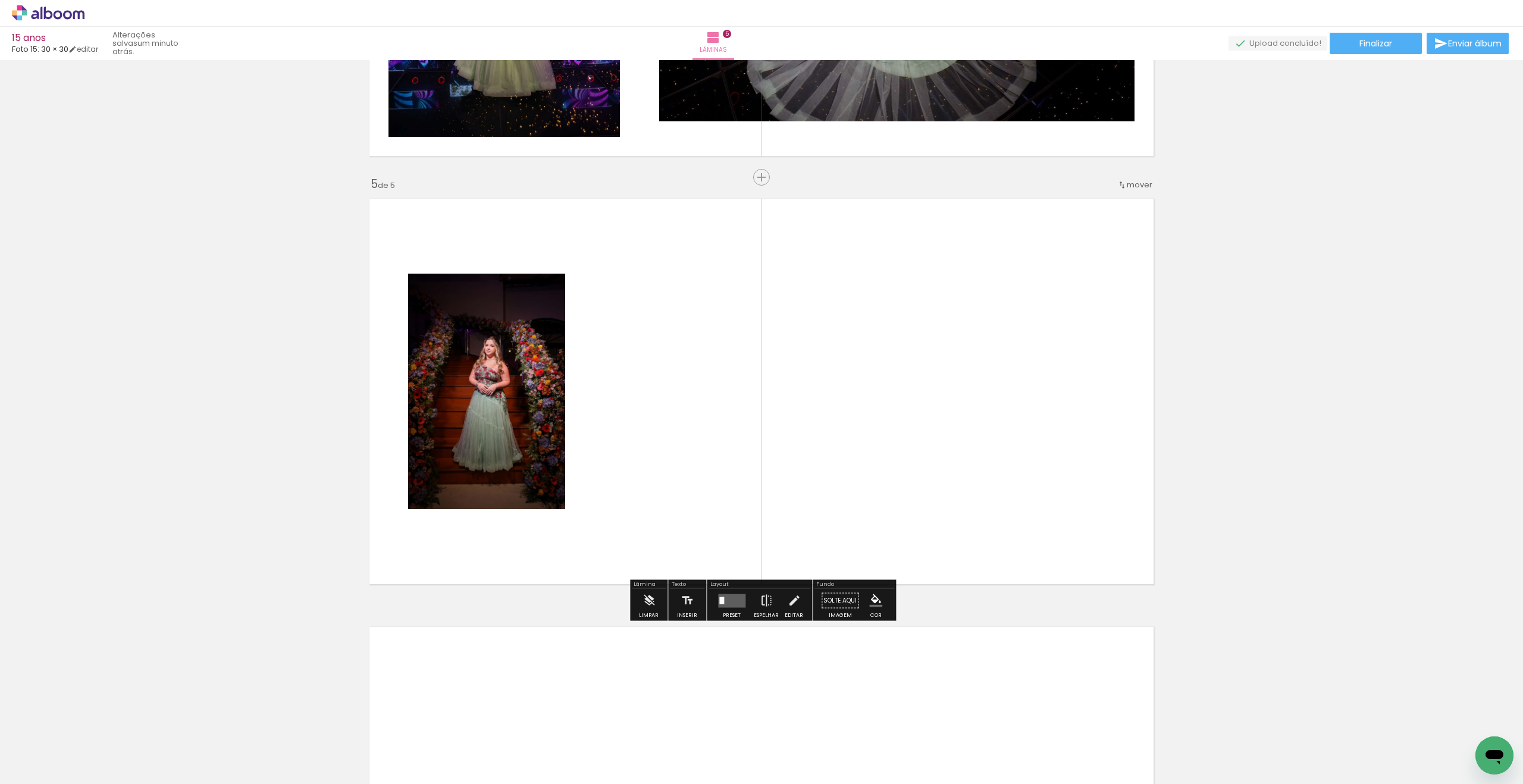 scroll, scrollTop: 1622, scrollLeft: 0, axis: vertical 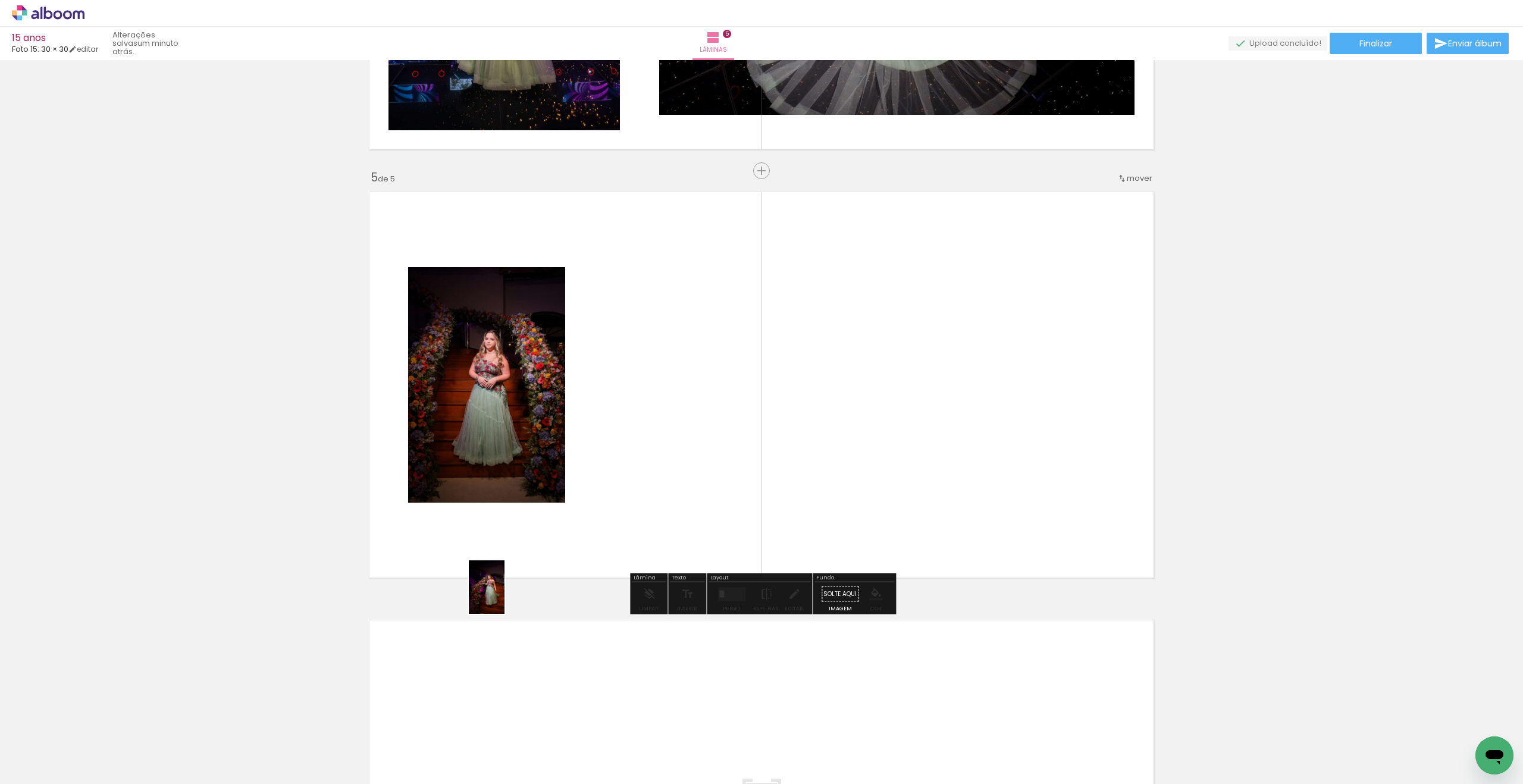drag, startPoint x: 126, startPoint y: 740, endPoint x: 716, endPoint y: 530, distance: 626.2587 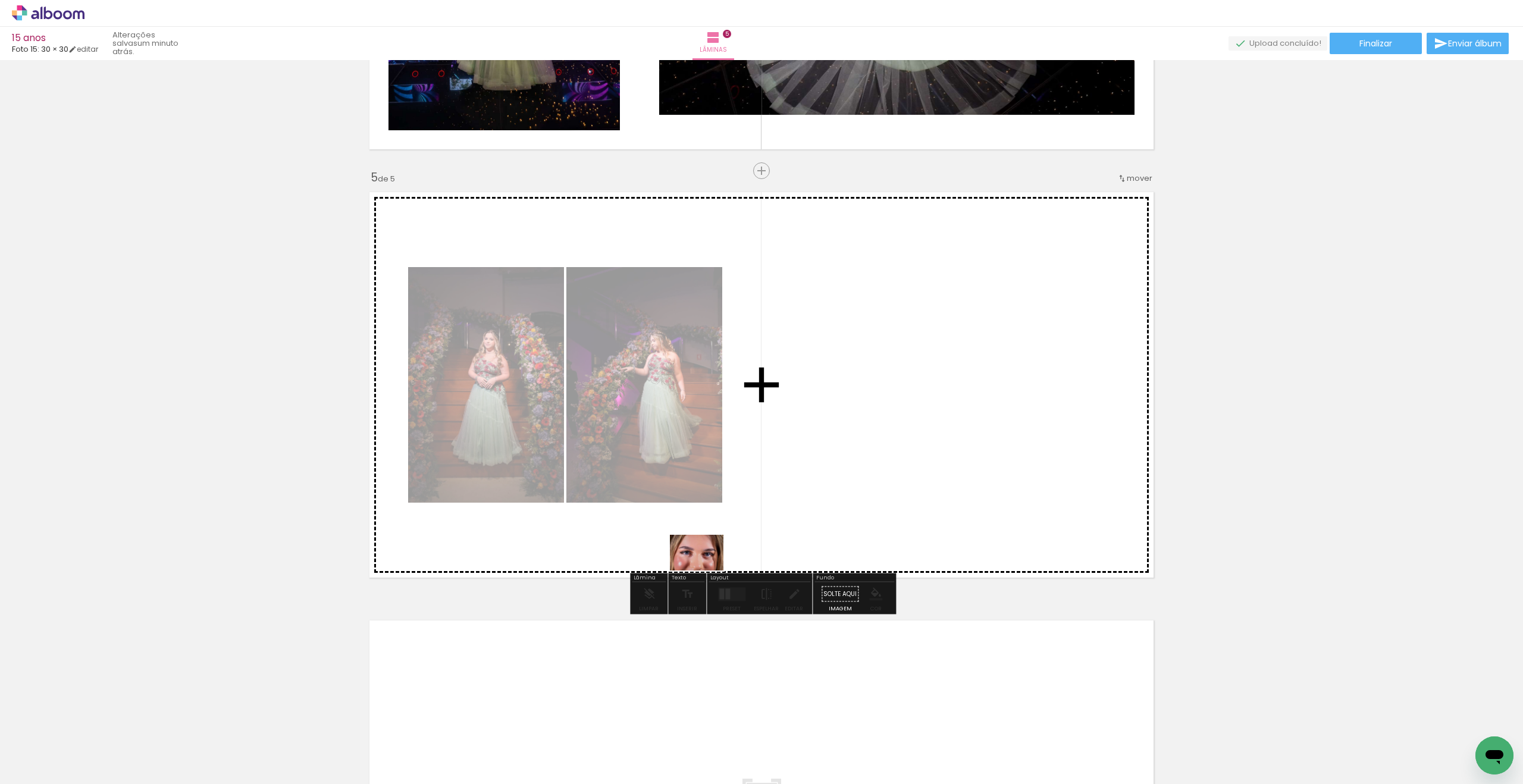 drag, startPoint x: 126, startPoint y: 735, endPoint x: 915, endPoint y: 526, distance: 816.212 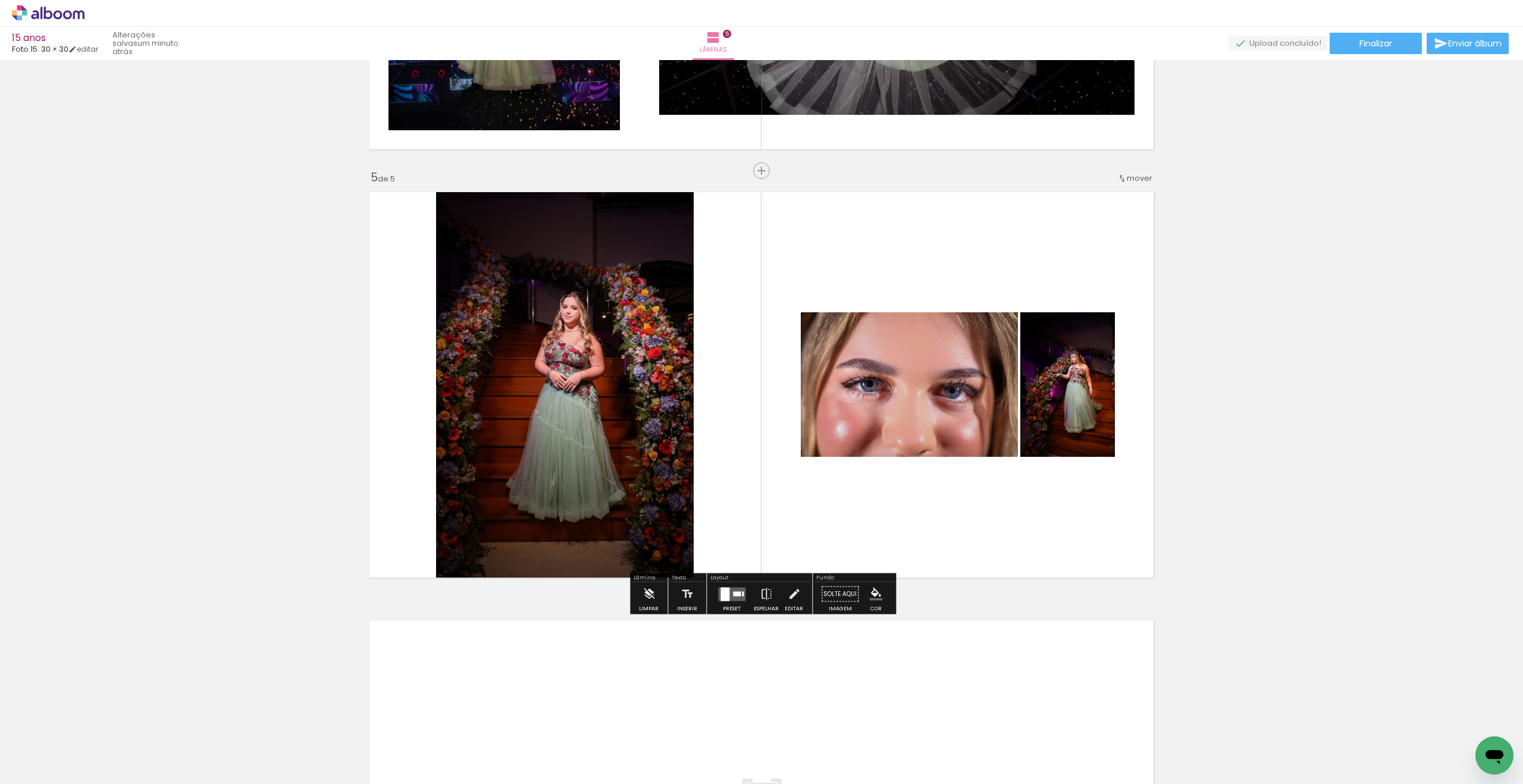 click at bounding box center (737, 594) 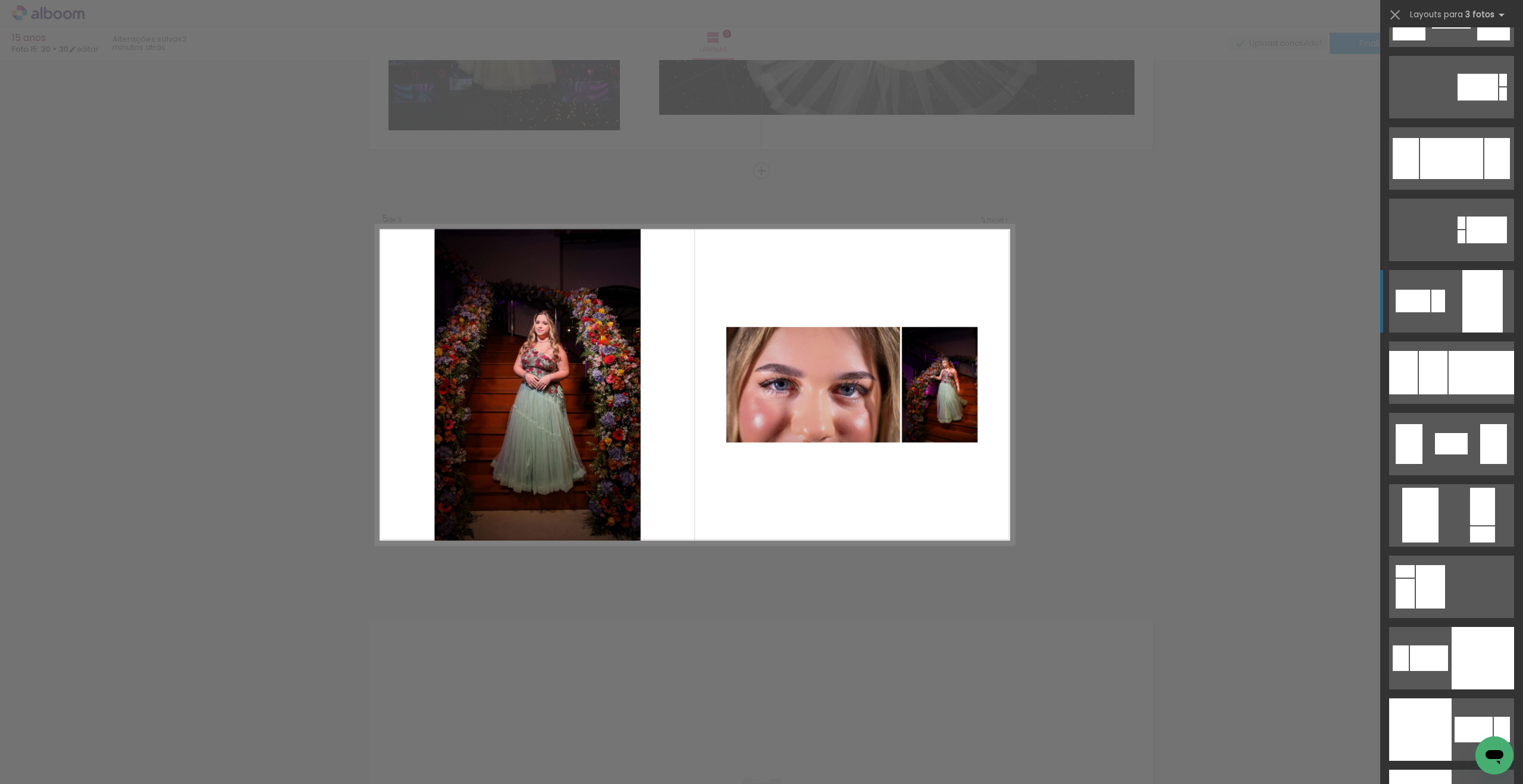 scroll, scrollTop: 2051, scrollLeft: 0, axis: vertical 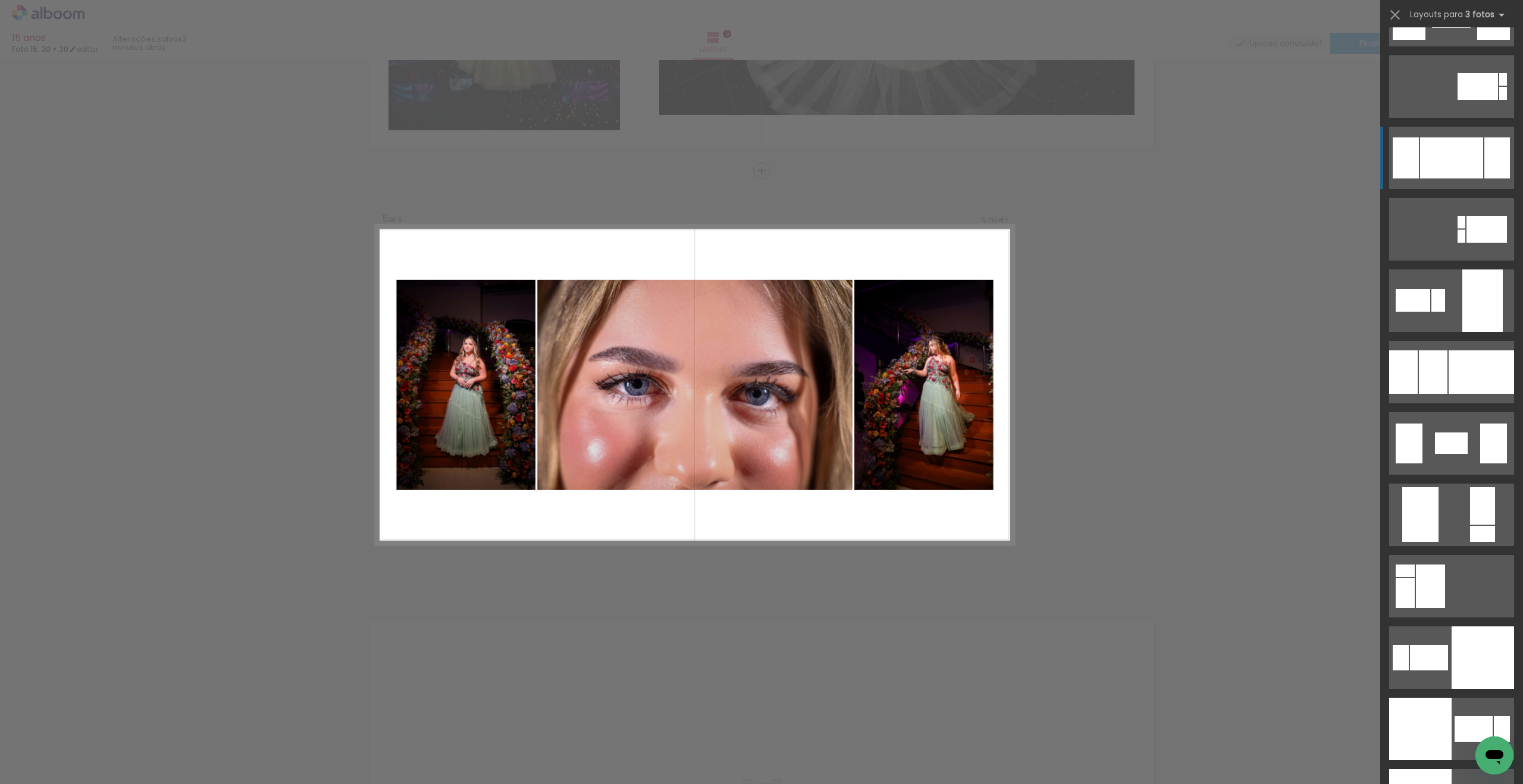 click at bounding box center (1452, 15) 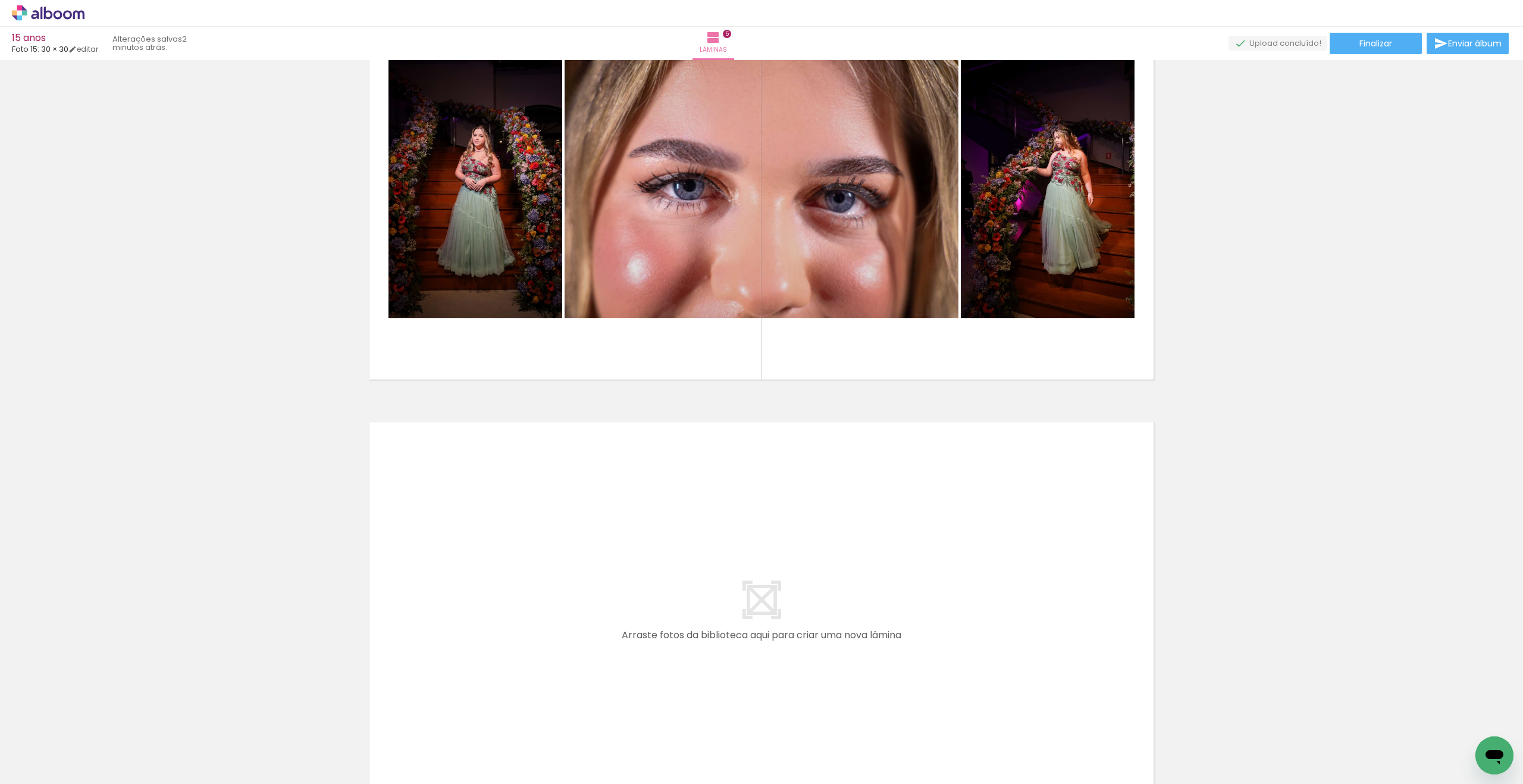 scroll, scrollTop: 1967, scrollLeft: 0, axis: vertical 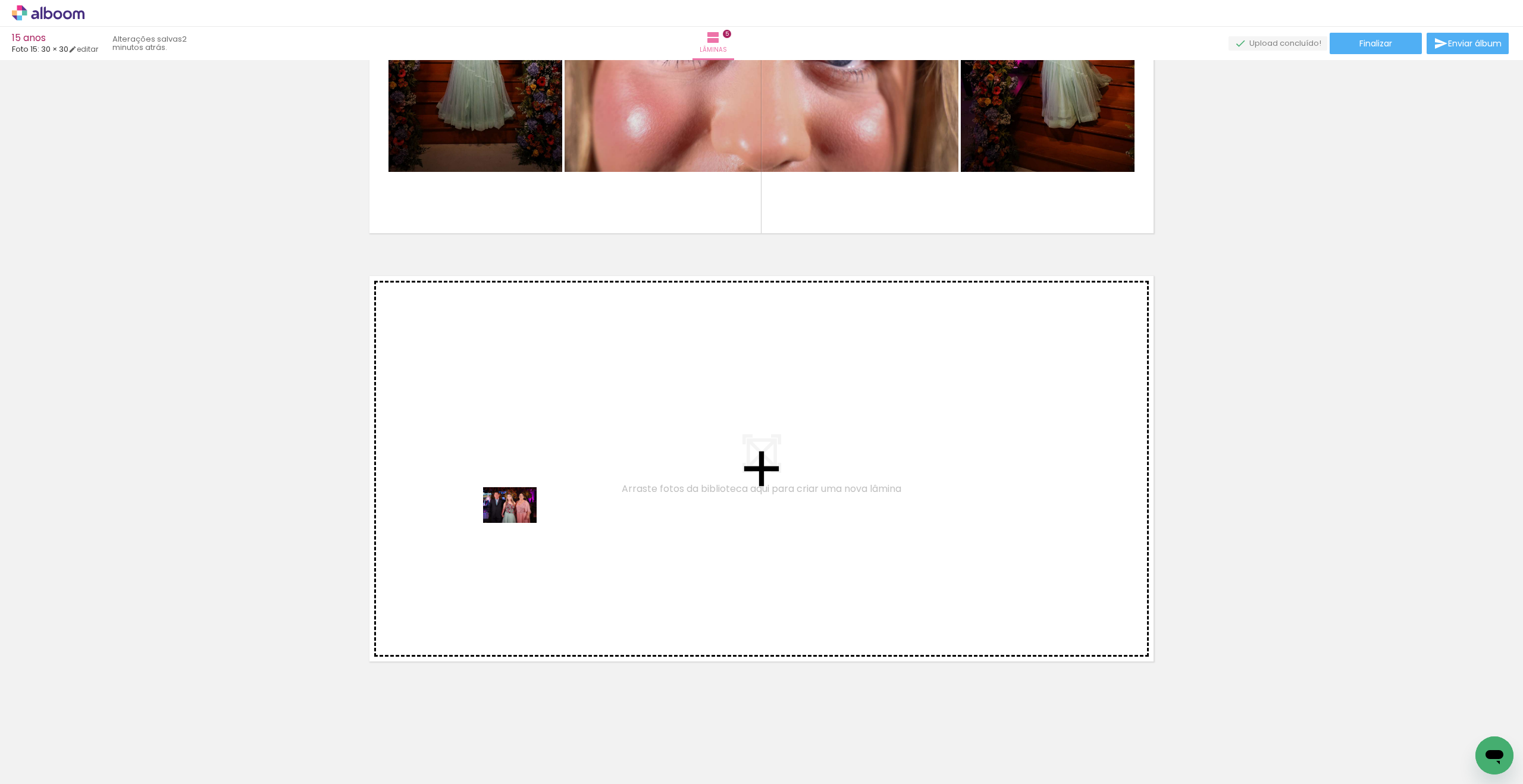 drag, startPoint x: 205, startPoint y: 736, endPoint x: 551, endPoint y: 506, distance: 415.4708 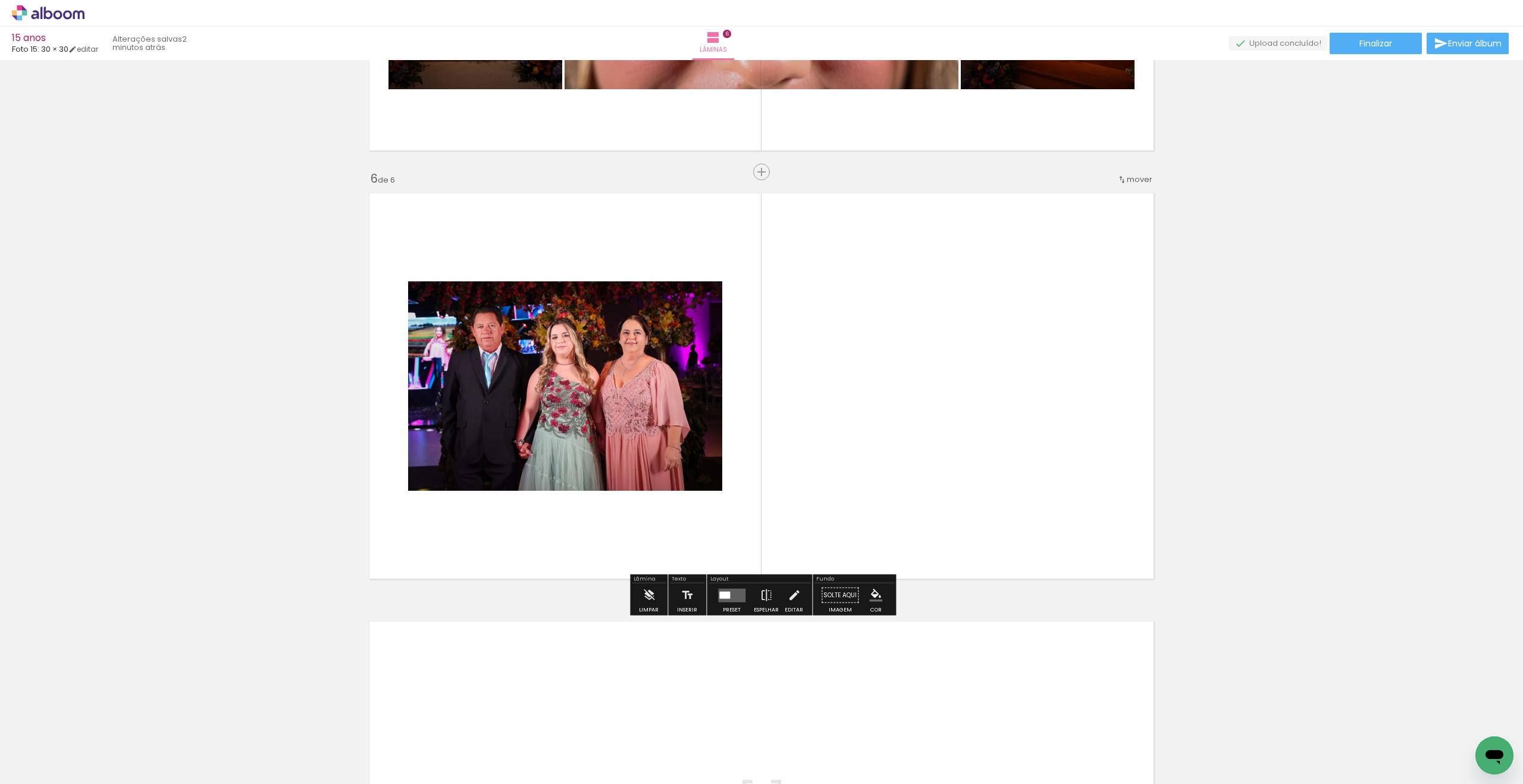 scroll, scrollTop: 2050, scrollLeft: 0, axis: vertical 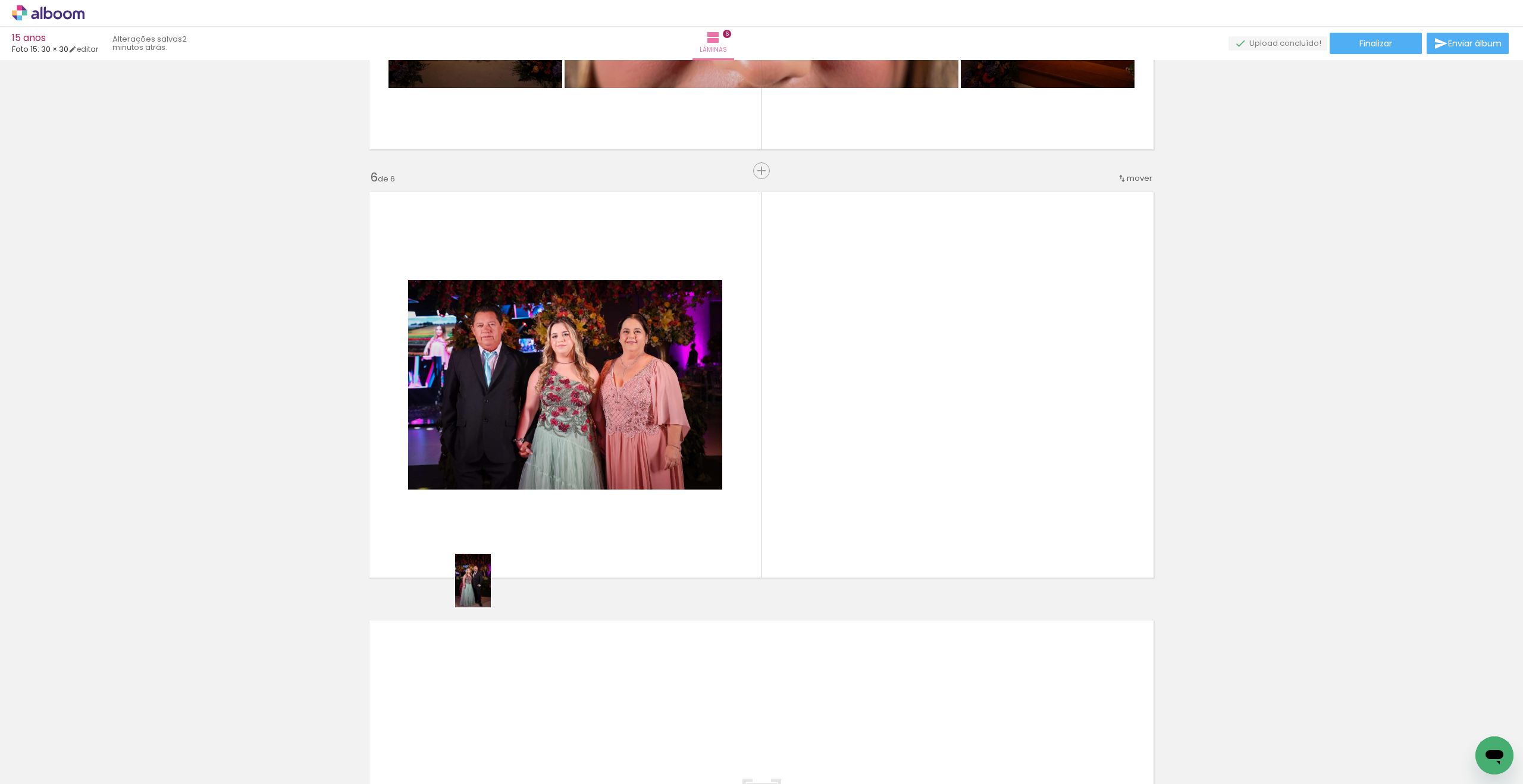 drag, startPoint x: 118, startPoint y: 744, endPoint x: 828, endPoint y: 489, distance: 754.4037 